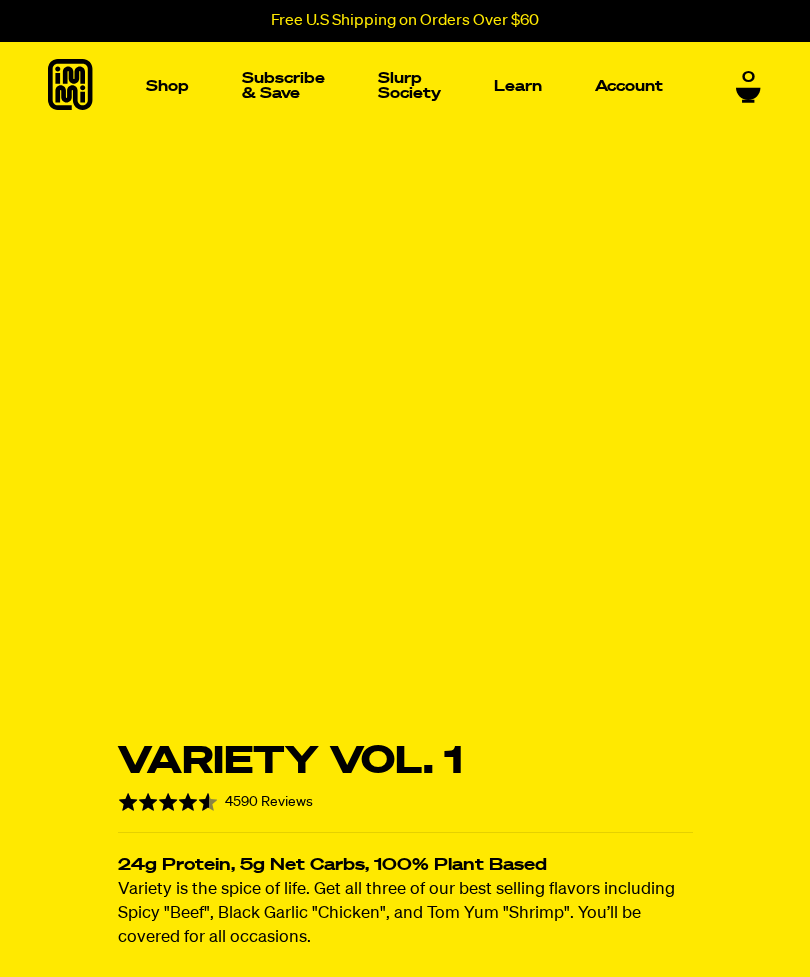 scroll, scrollTop: 0, scrollLeft: 0, axis: both 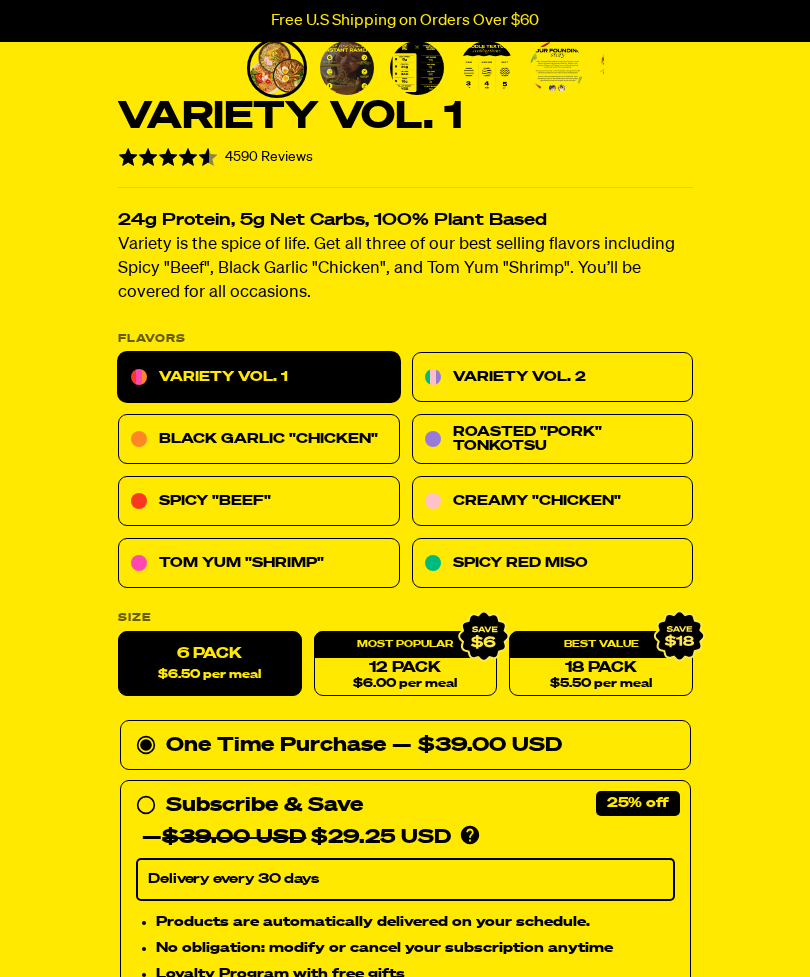 click on "Tom Yum "Shrimp"" at bounding box center (259, 564) 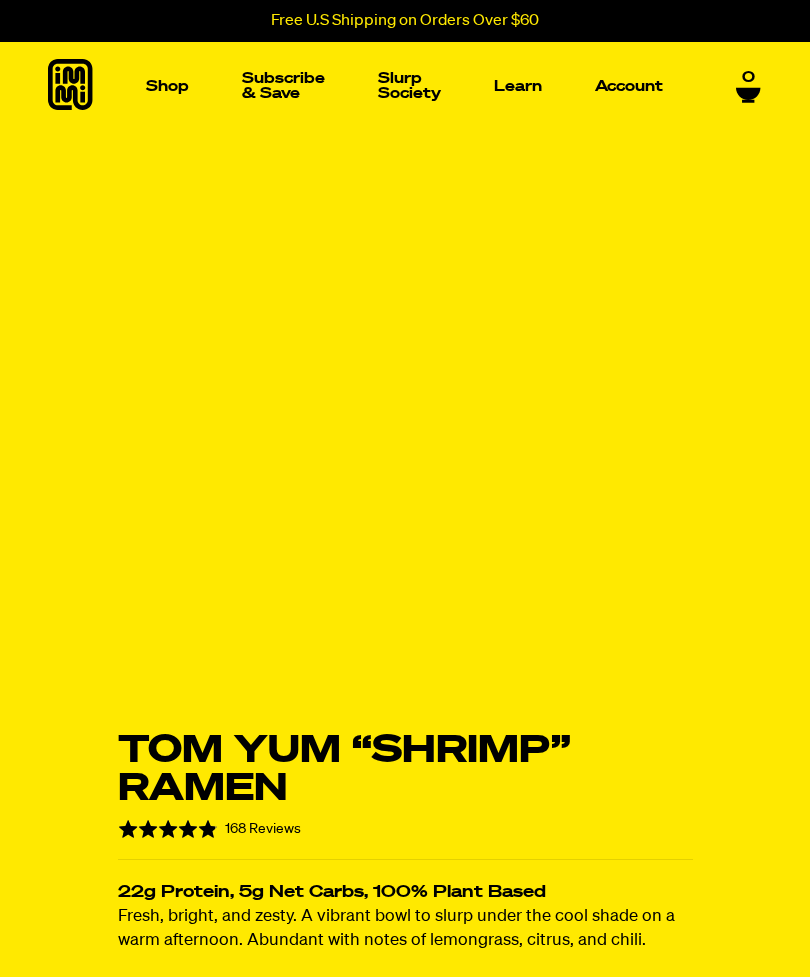 scroll, scrollTop: 0, scrollLeft: 0, axis: both 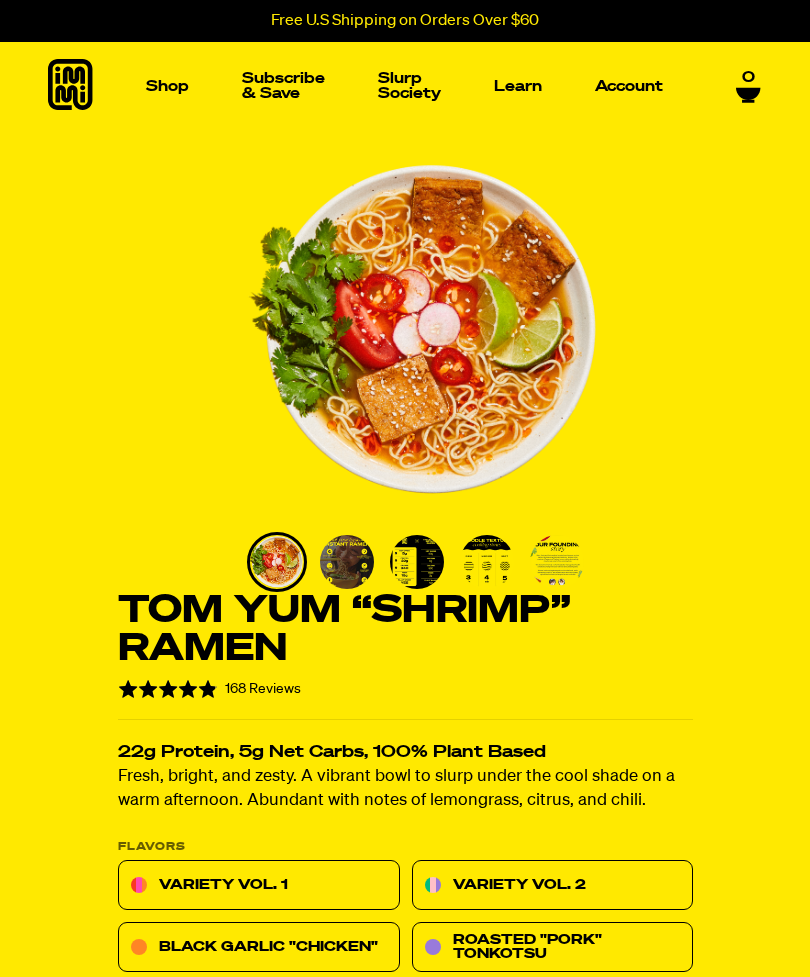 click 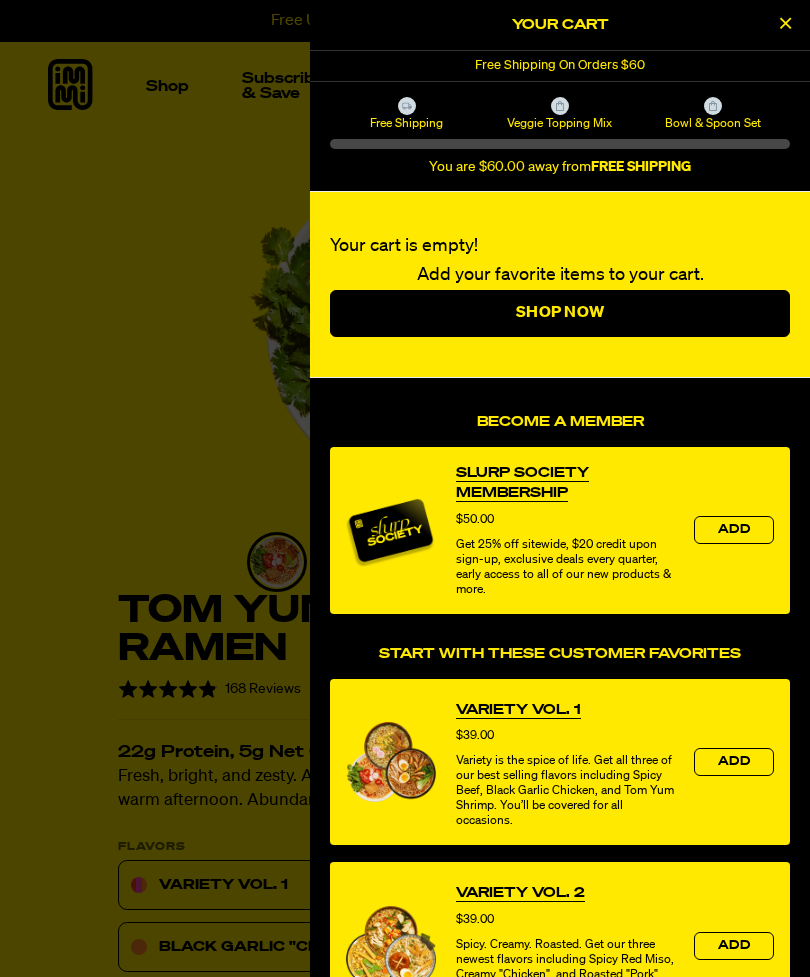 scroll, scrollTop: 0, scrollLeft: 0, axis: both 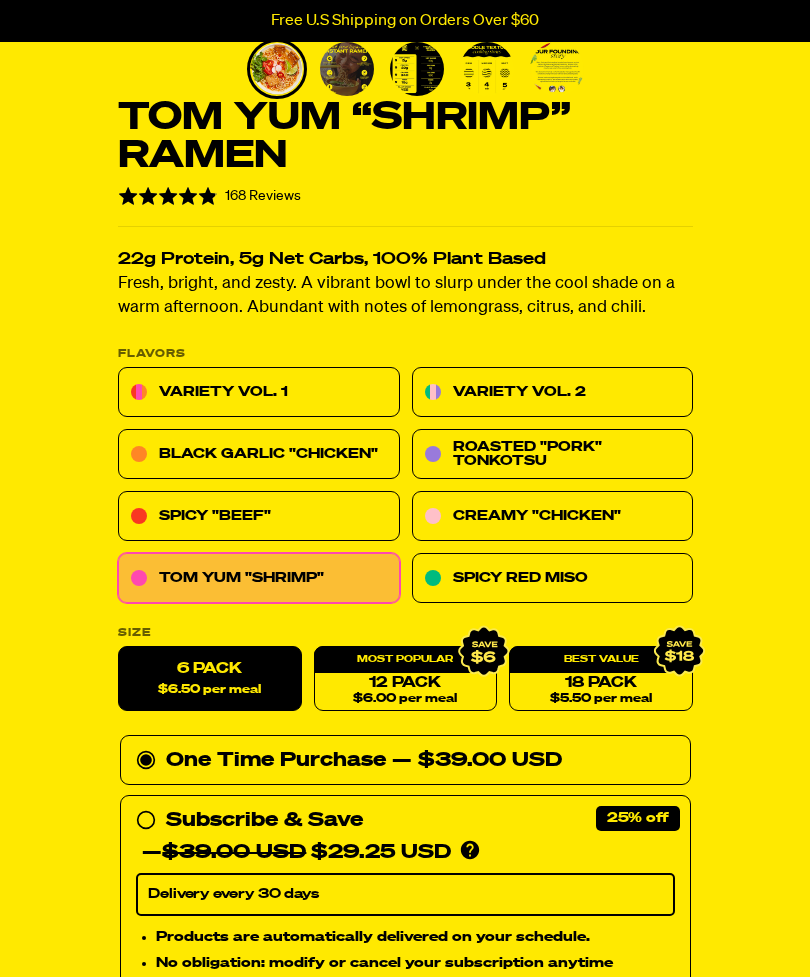 click on "12 Pack
$6.00 per meal" at bounding box center [405, 679] 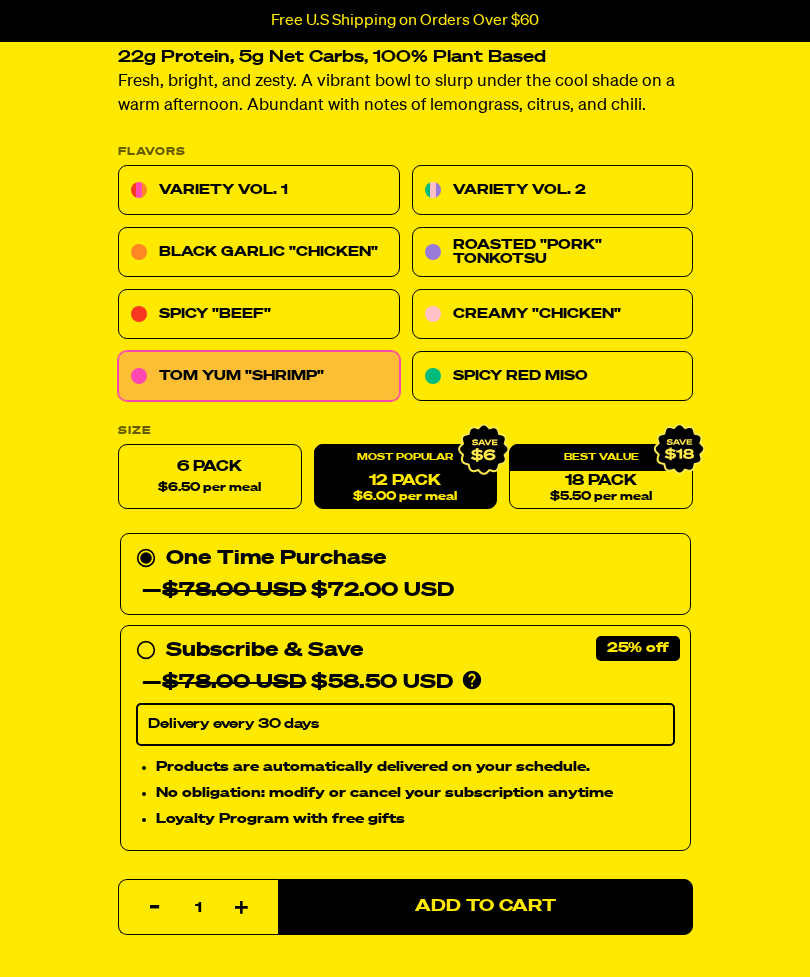 scroll, scrollTop: 695, scrollLeft: 0, axis: vertical 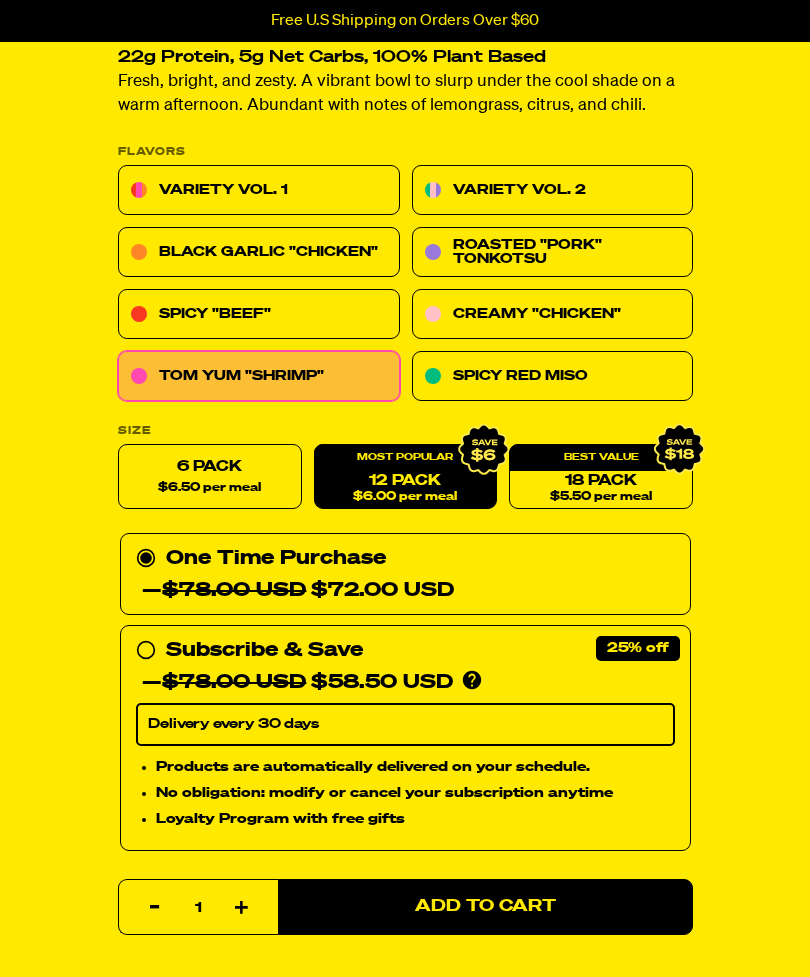click on "Delivery every 30 days" at bounding box center [405, 725] 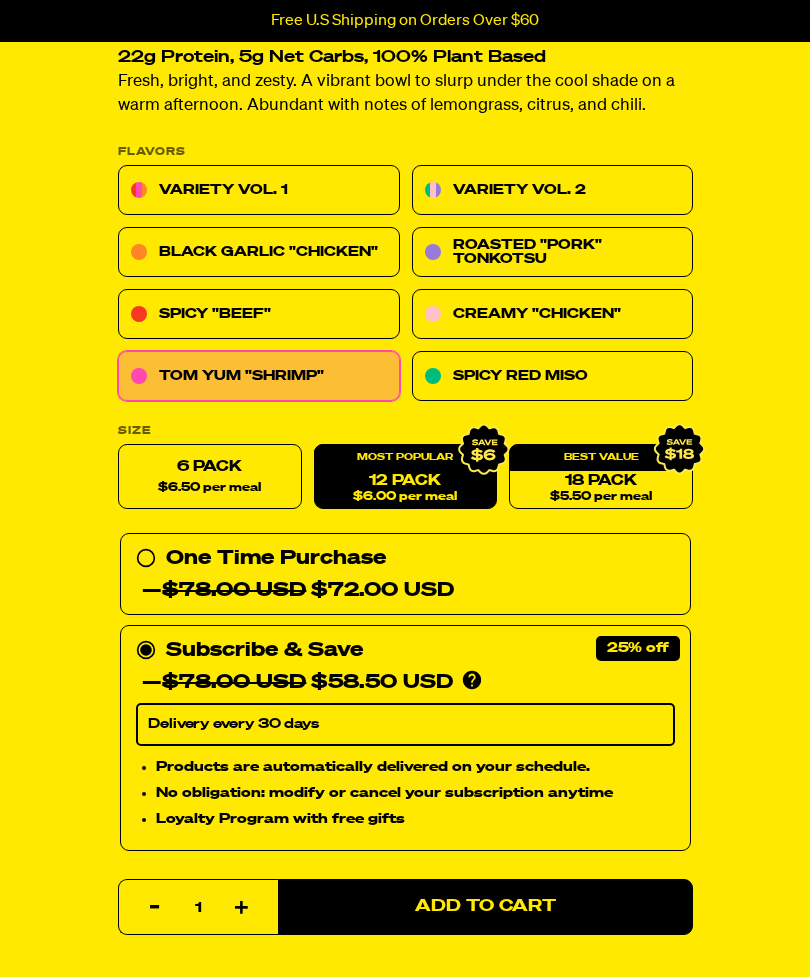click on "18 Pack
$5.50 per meal" at bounding box center (601, 477) 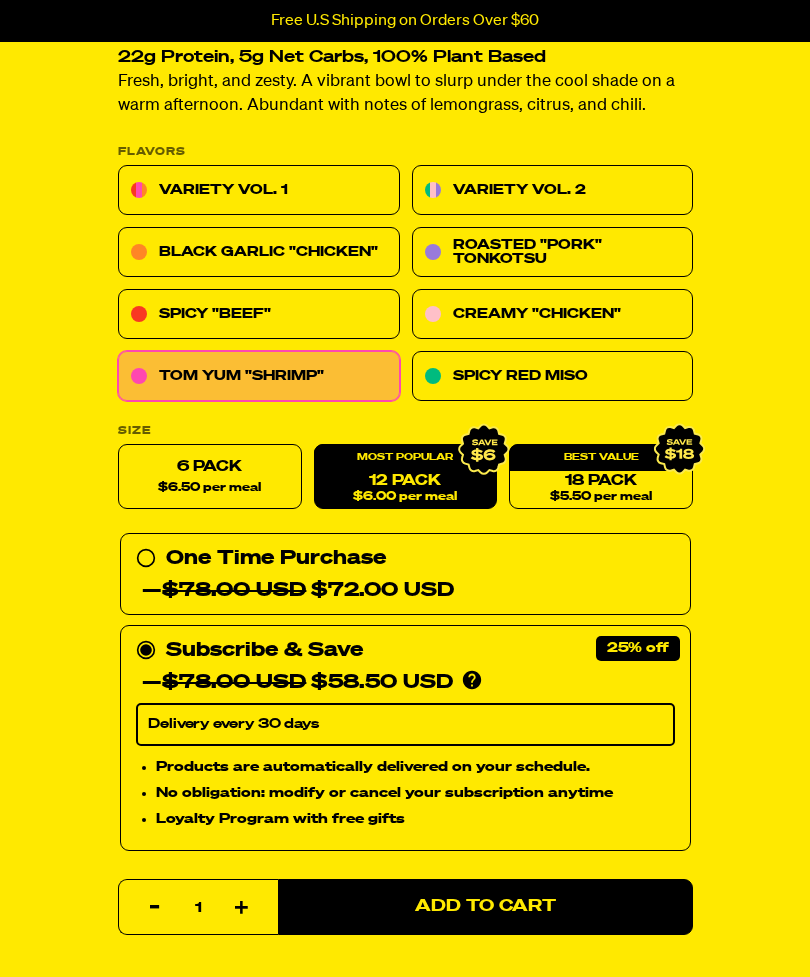 click on "12 Pack
$6.00 per meal" at bounding box center (405, 477) 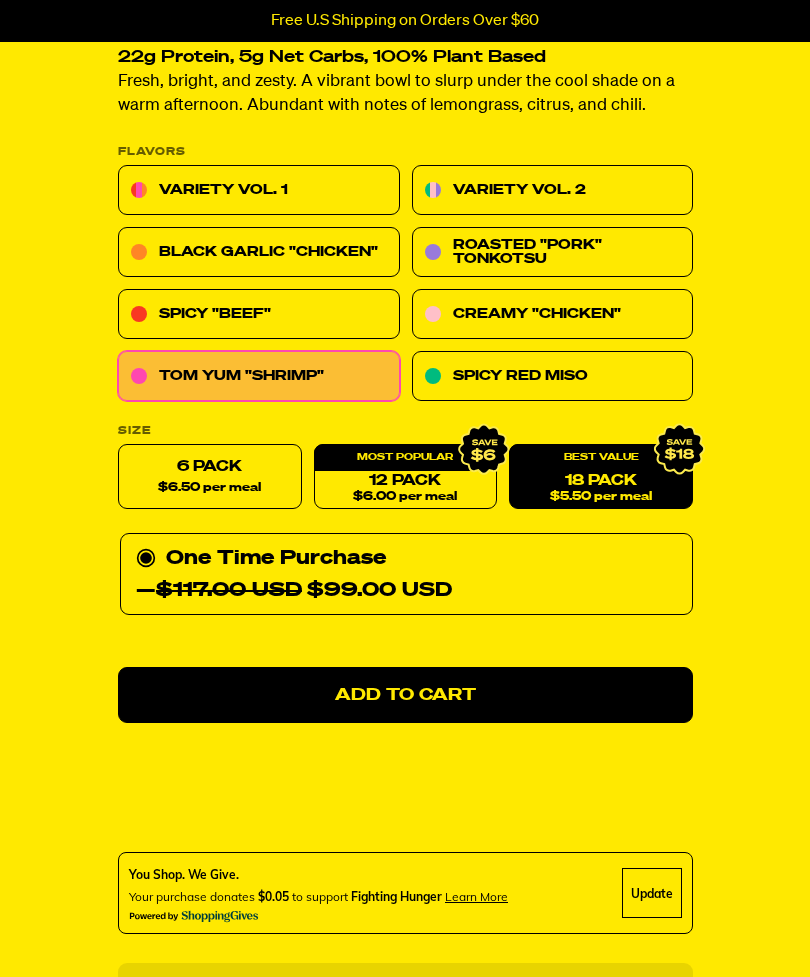 click on "18 Pack
$5.50 per meal" at bounding box center (601, 477) 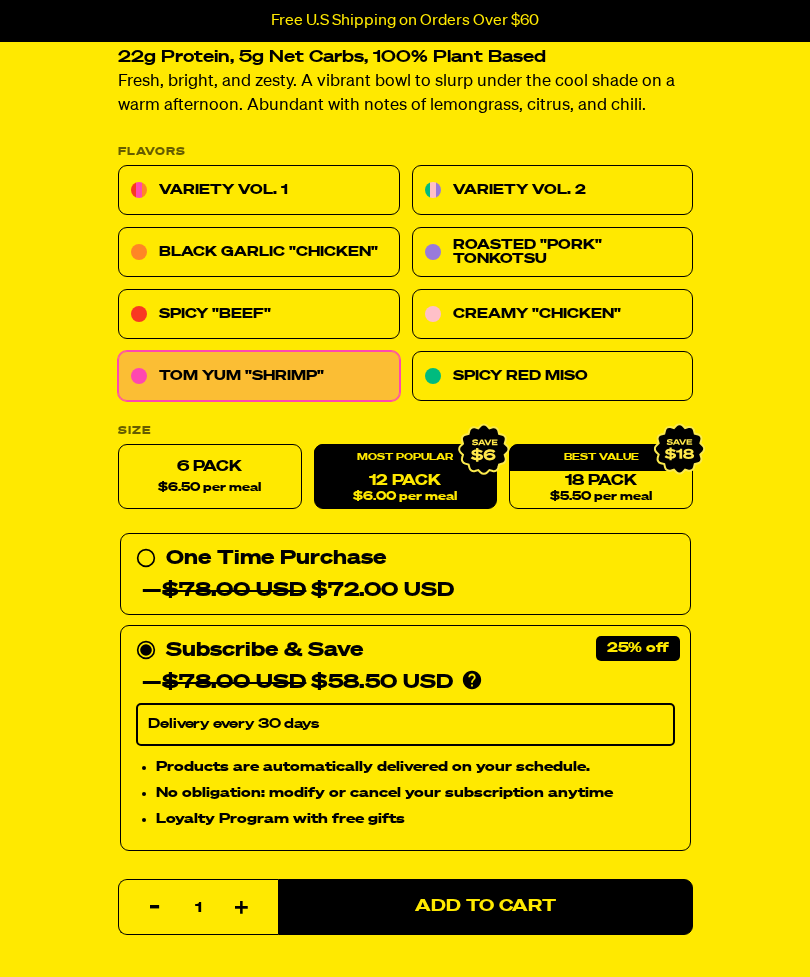 click on "Add to Cart" at bounding box center (485, 907) 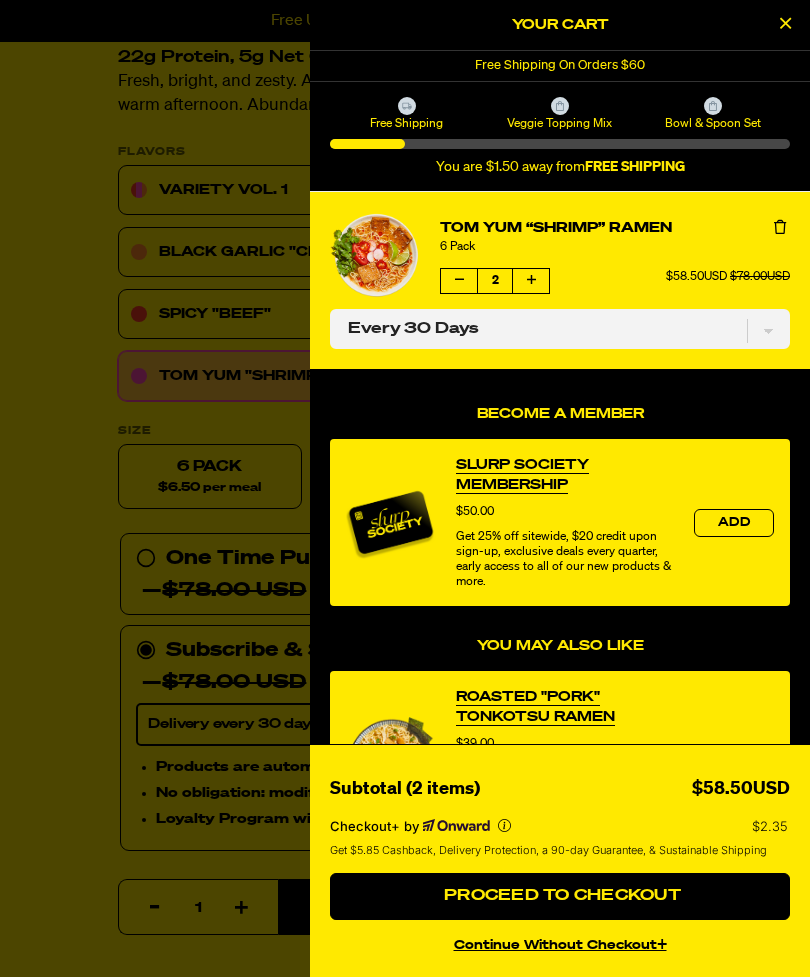 click at bounding box center [785, 23] 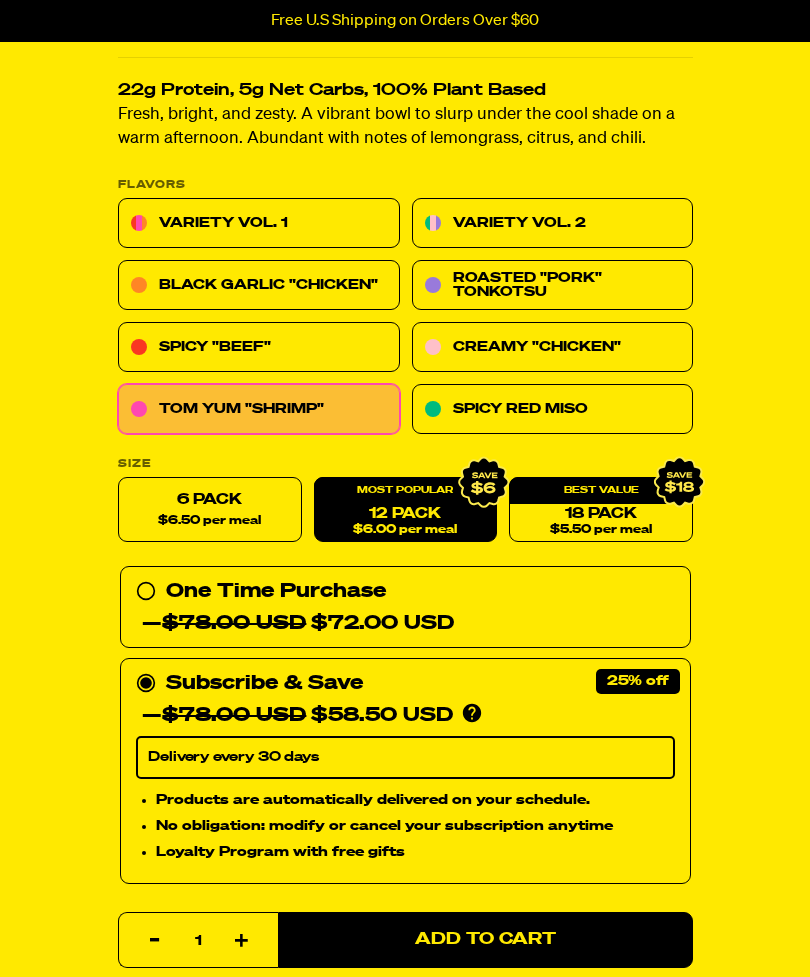 scroll, scrollTop: 663, scrollLeft: 0, axis: vertical 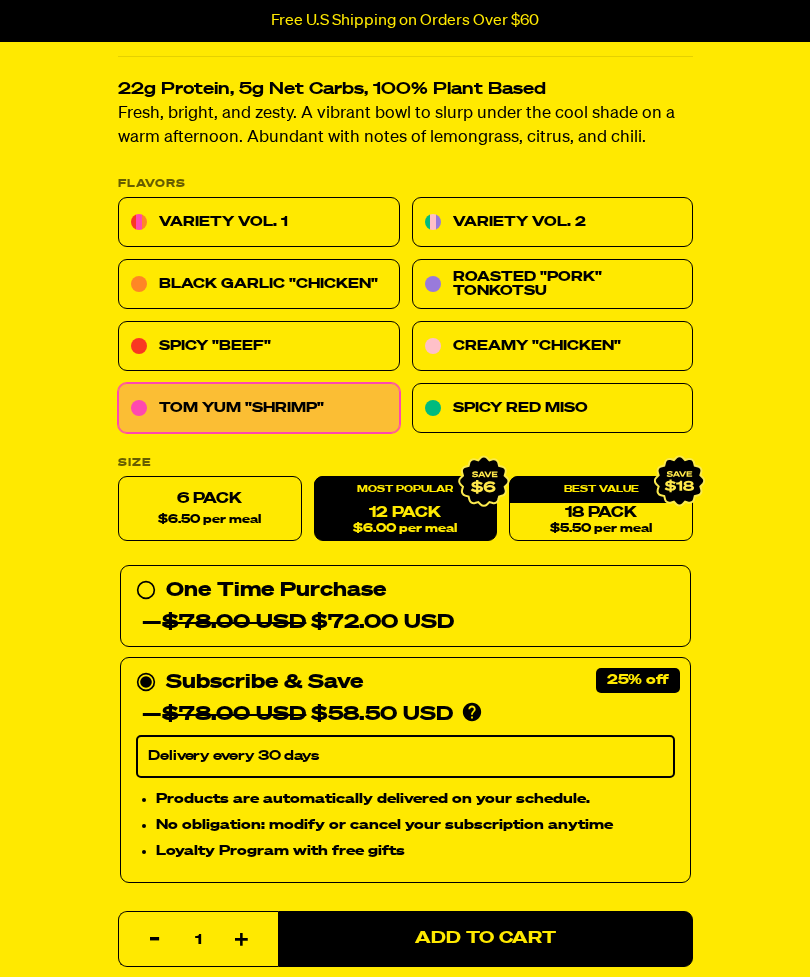 click on "Creamy "Chicken"" at bounding box center (552, 347) 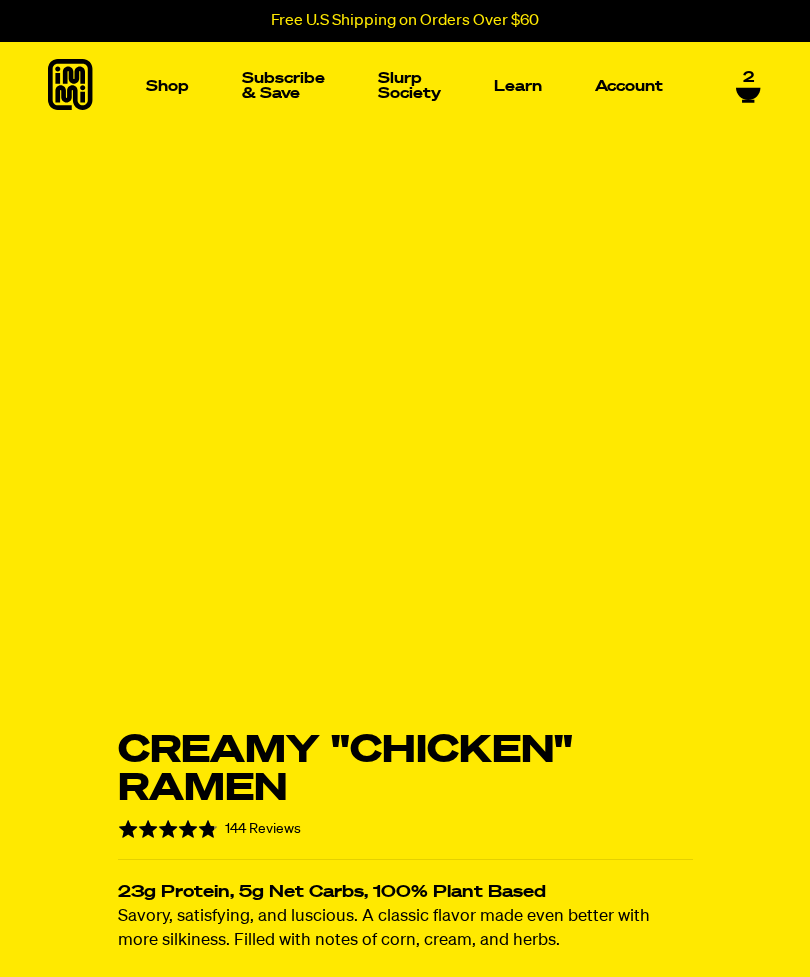 select on "Every 30 Days" 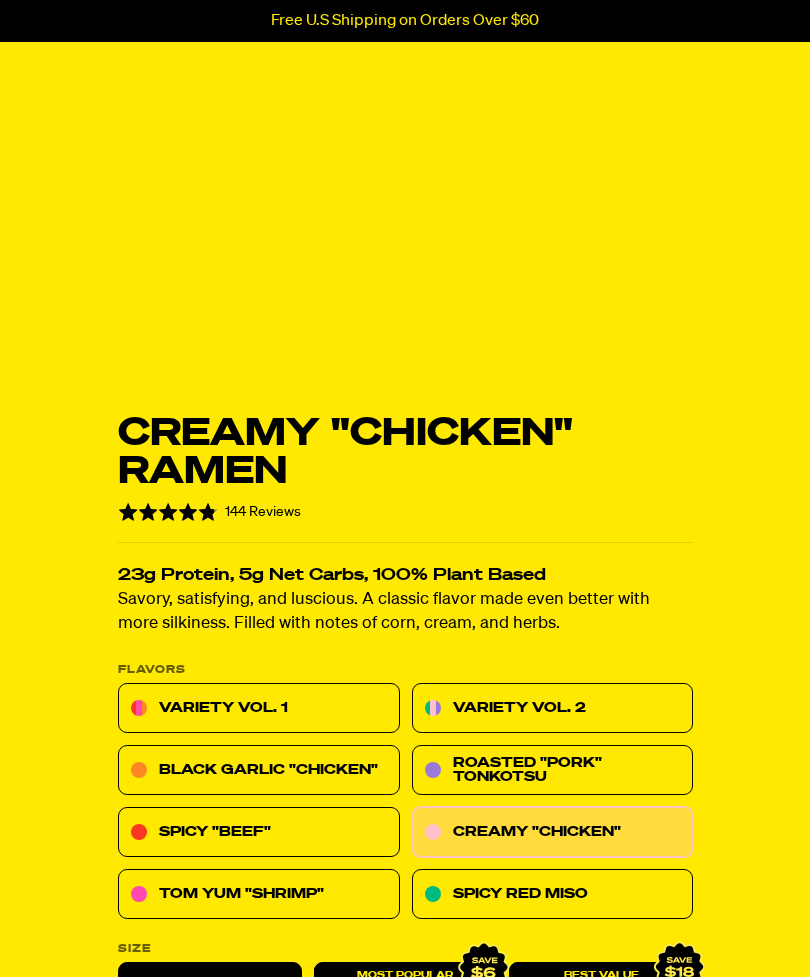 scroll, scrollTop: 0, scrollLeft: 0, axis: both 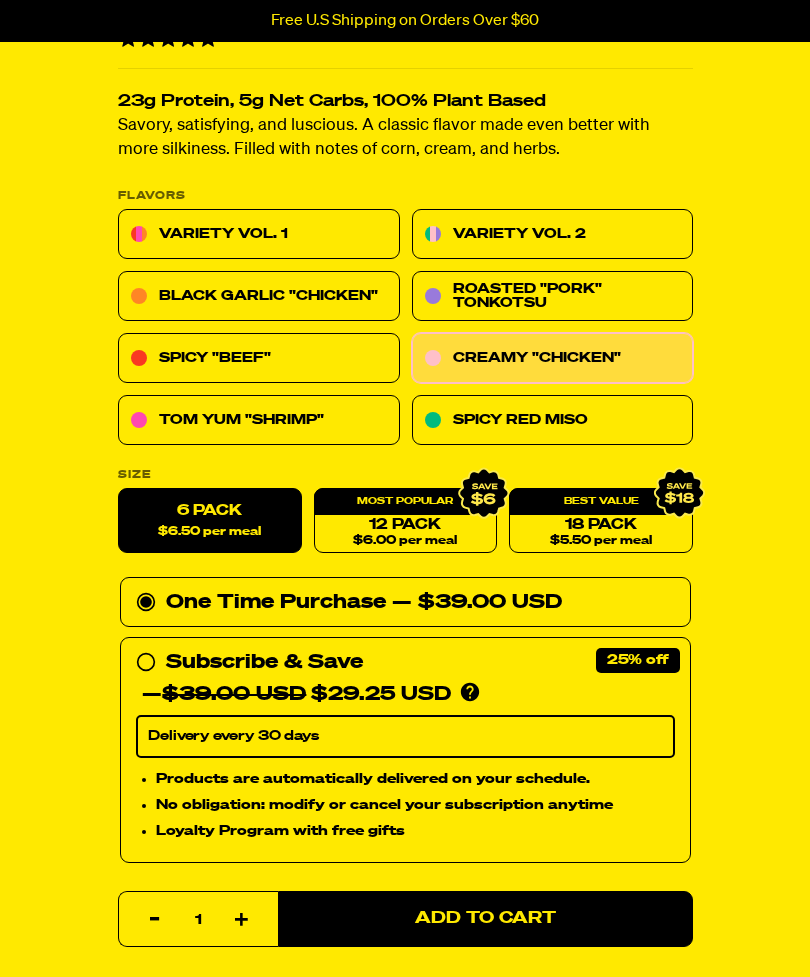 click on "12 Pack
$6.00 per meal" at bounding box center (405, 521) 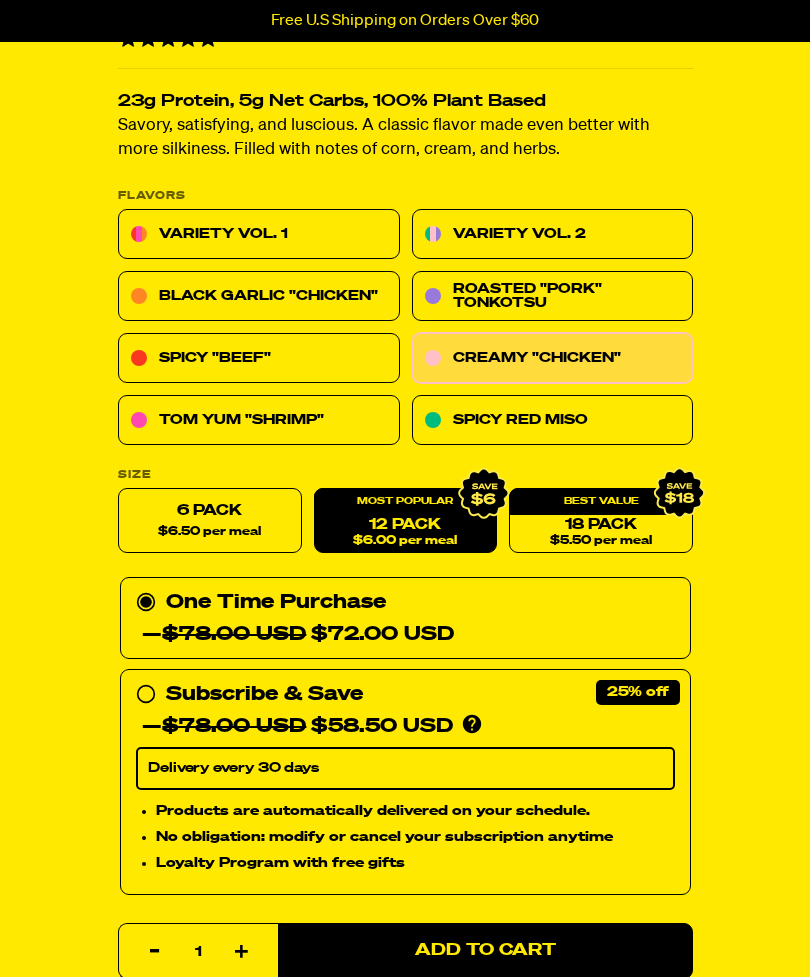 click 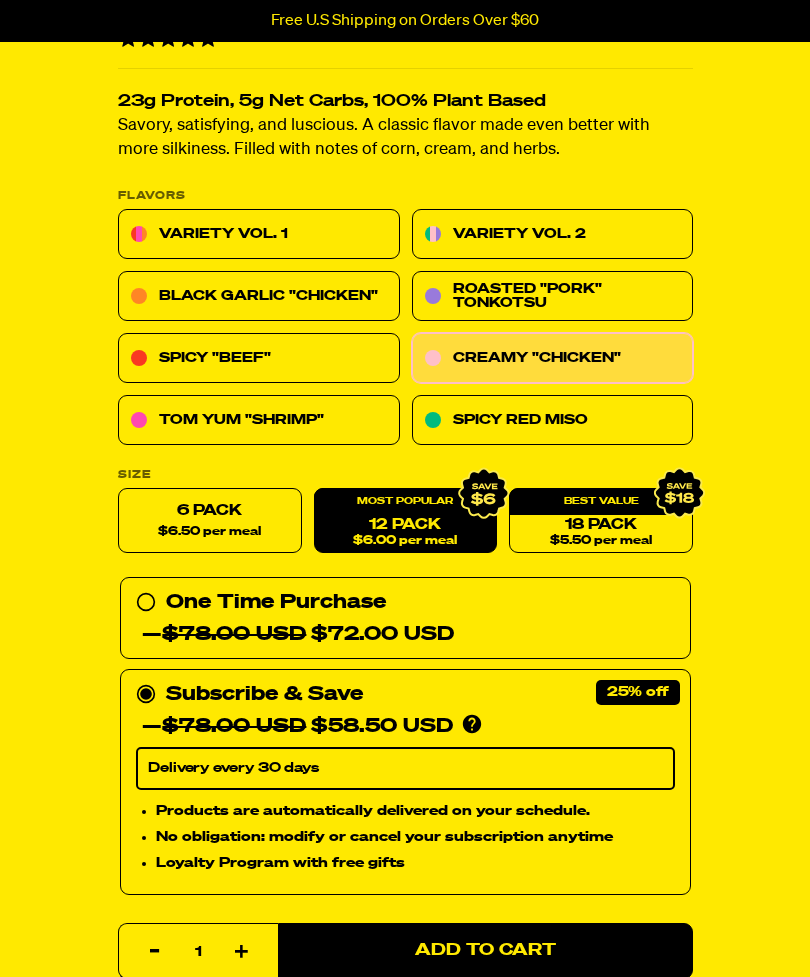 click on "Add to Cart" at bounding box center (485, 951) 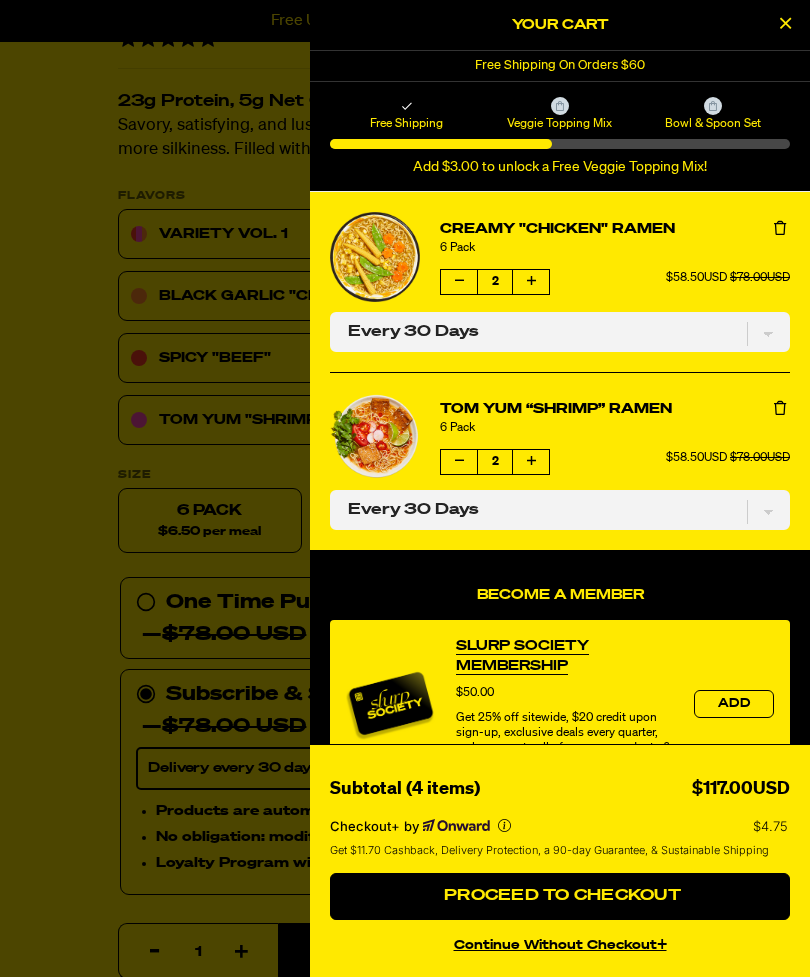 click at bounding box center [785, 25] 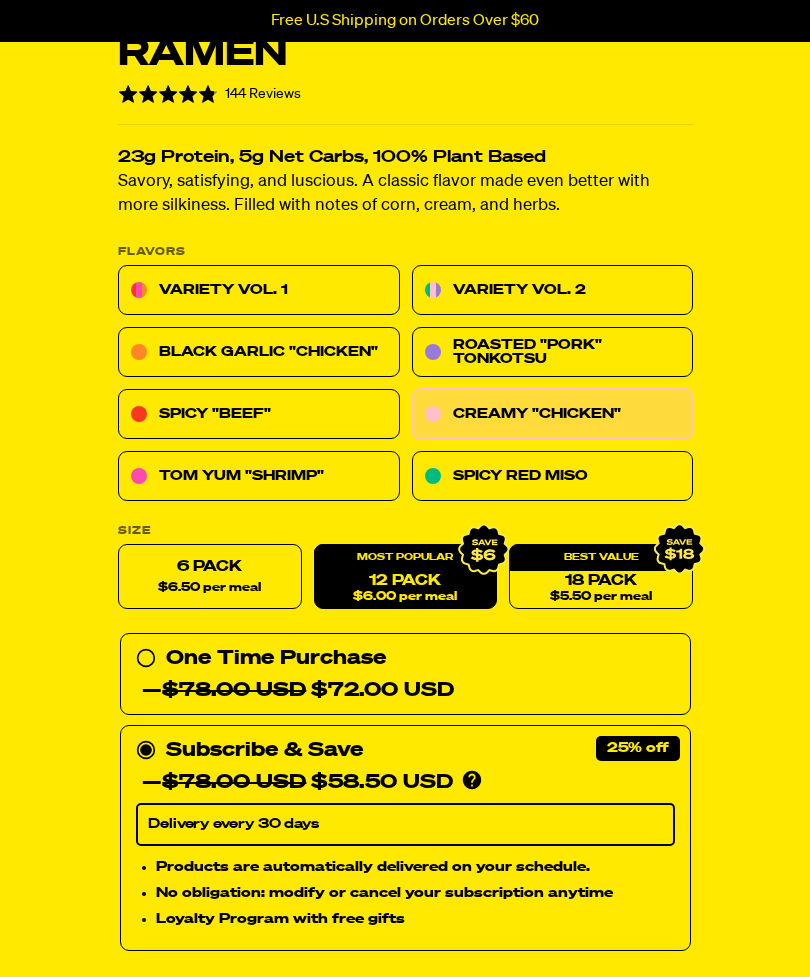 scroll, scrollTop: 590, scrollLeft: 0, axis: vertical 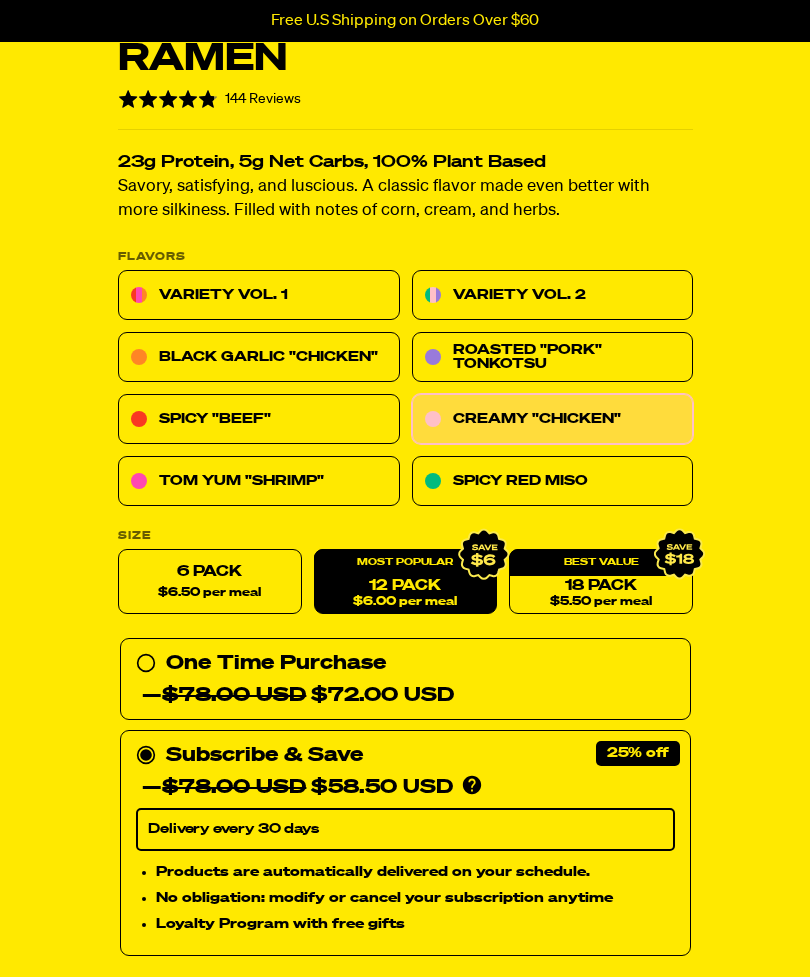 click on "Spicy Red Miso" at bounding box center [552, 482] 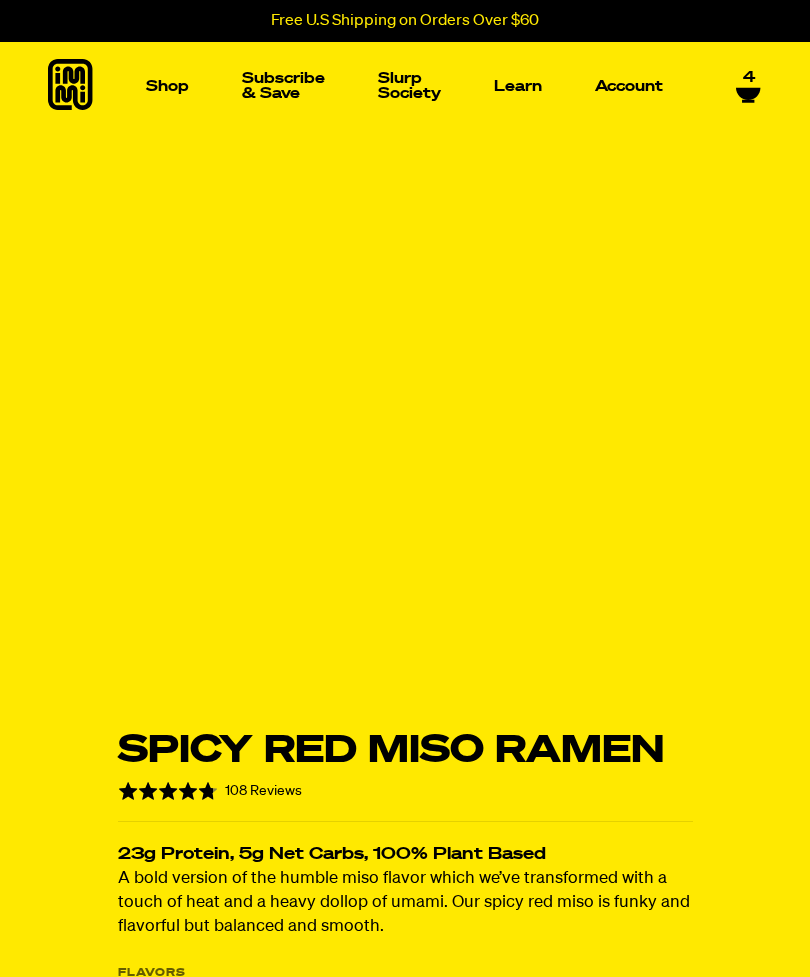 select on "Every 30 Days" 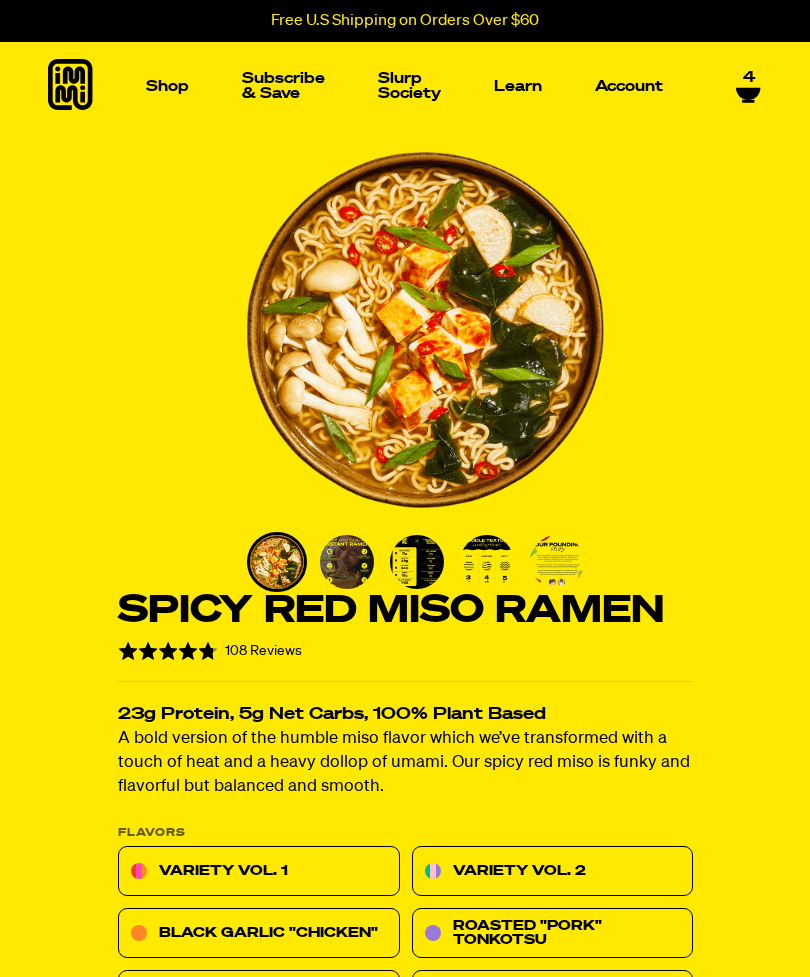 scroll, scrollTop: 0, scrollLeft: 0, axis: both 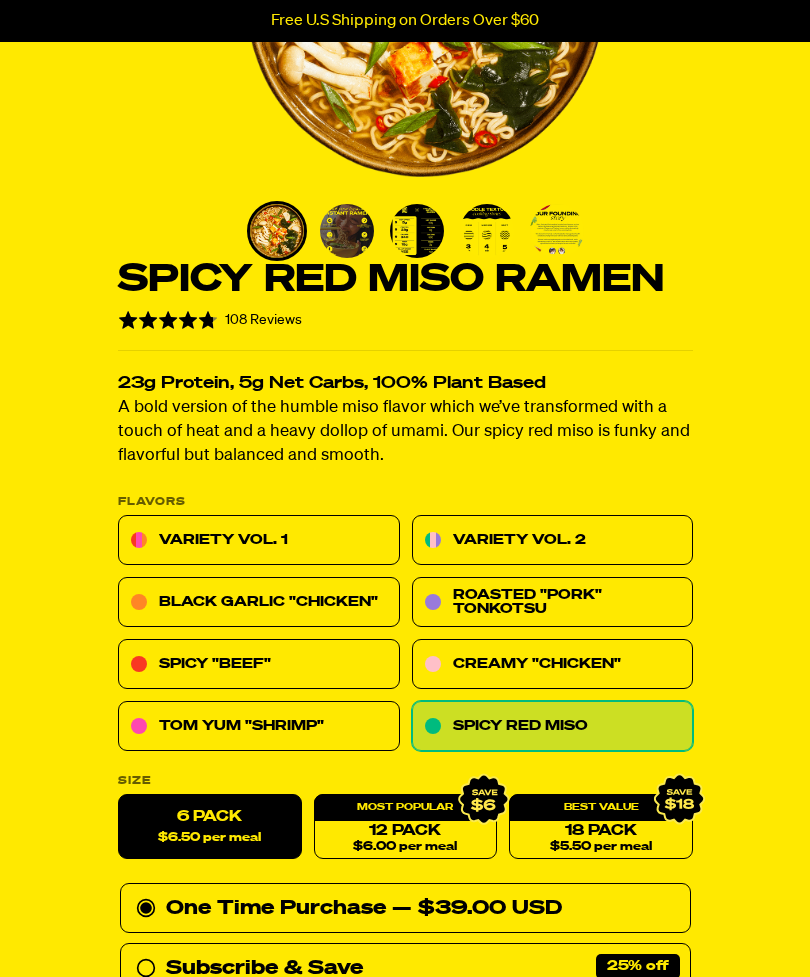 click on "12 Pack
$6.00 per meal" at bounding box center (405, 827) 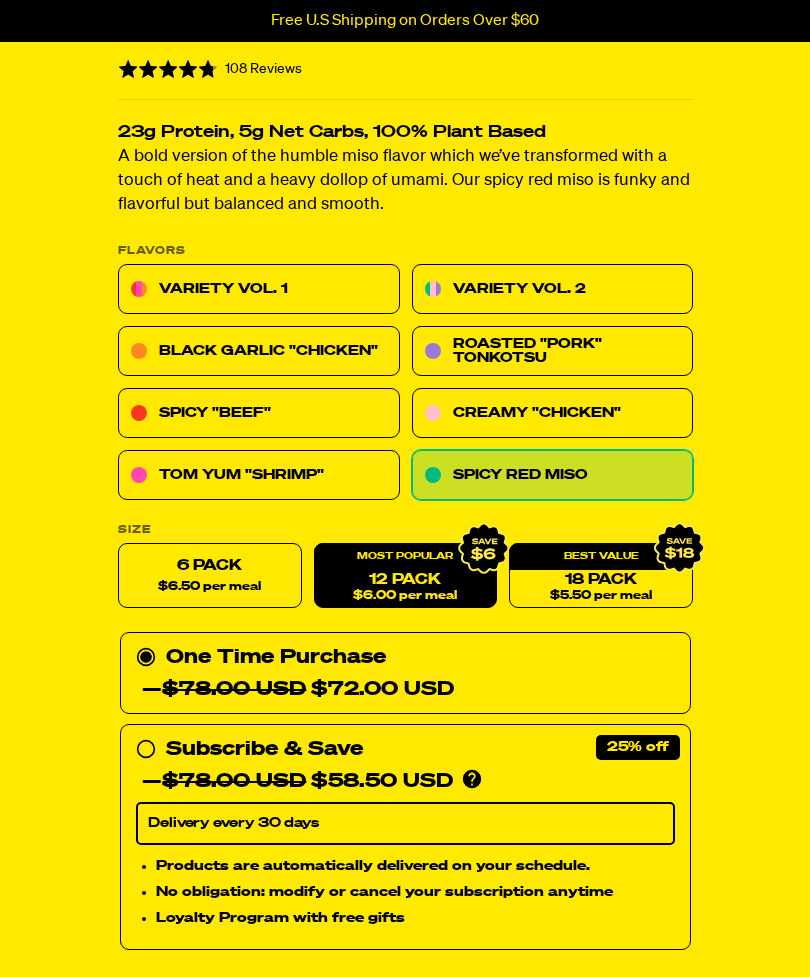 scroll, scrollTop: 583, scrollLeft: 0, axis: vertical 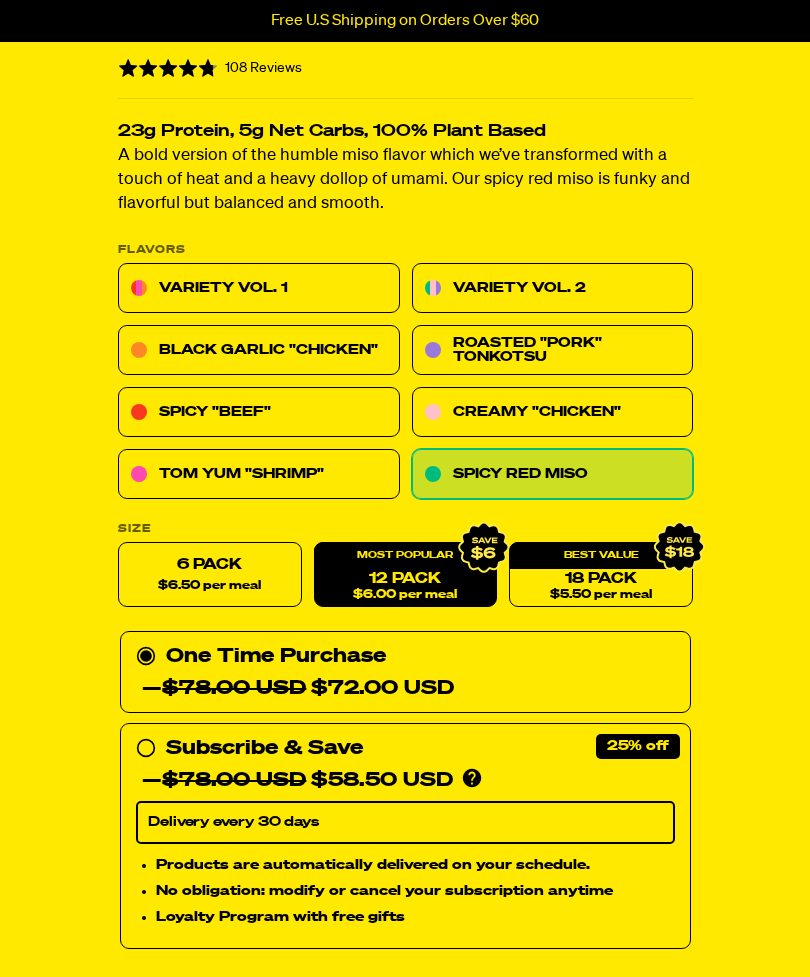 click on "Subscribe & Save  25%
—  $78.00 USD $58.50 USD
You'll receive your selected flavor and pack size every month at a discounted price.  Create an account to manage your subscription including: skipping, changing delivery frequency, or canceling." at bounding box center [405, 765] 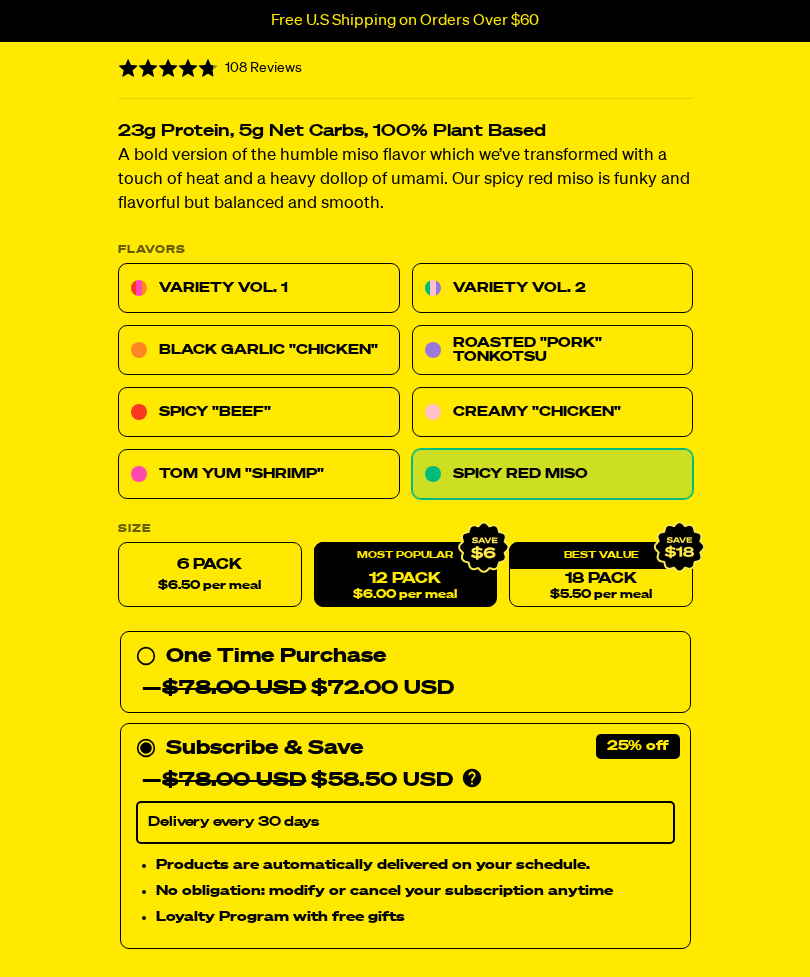 click on "Add to Cart" at bounding box center (485, 1005) 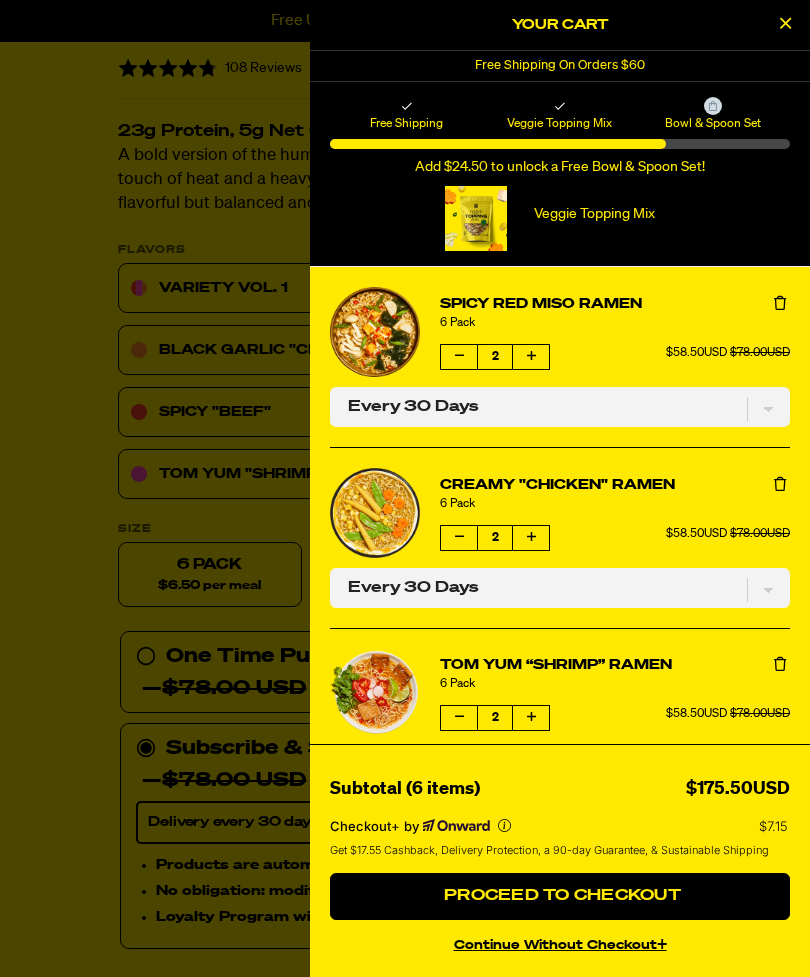 scroll, scrollTop: 0, scrollLeft: 0, axis: both 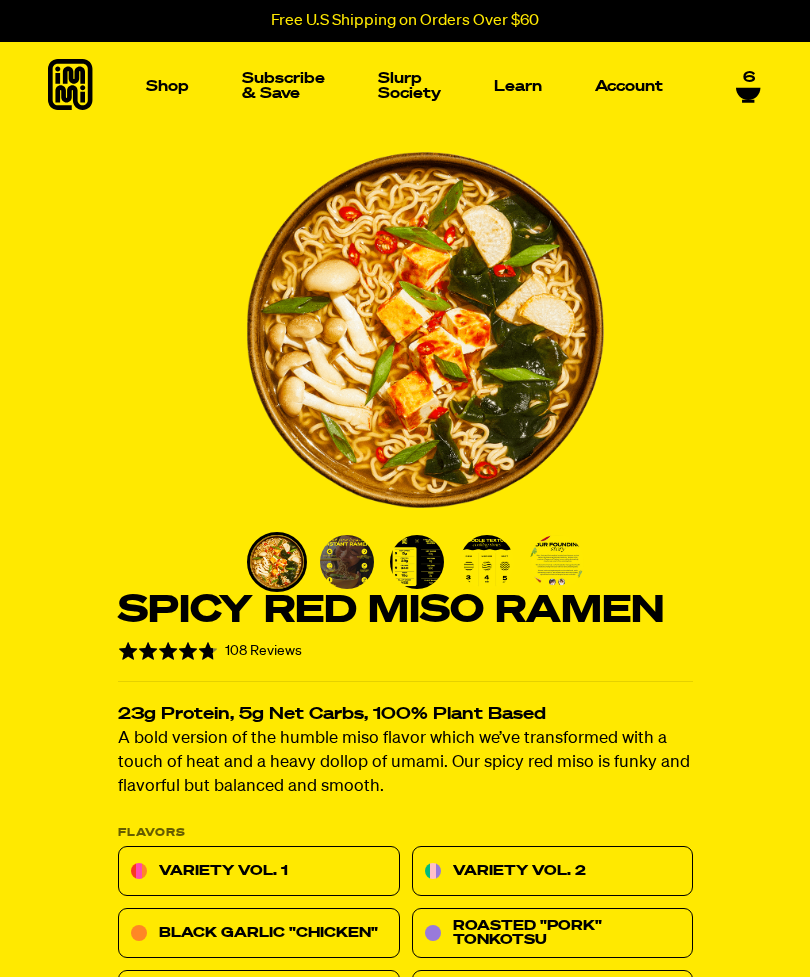 click at bounding box center [705, 235] 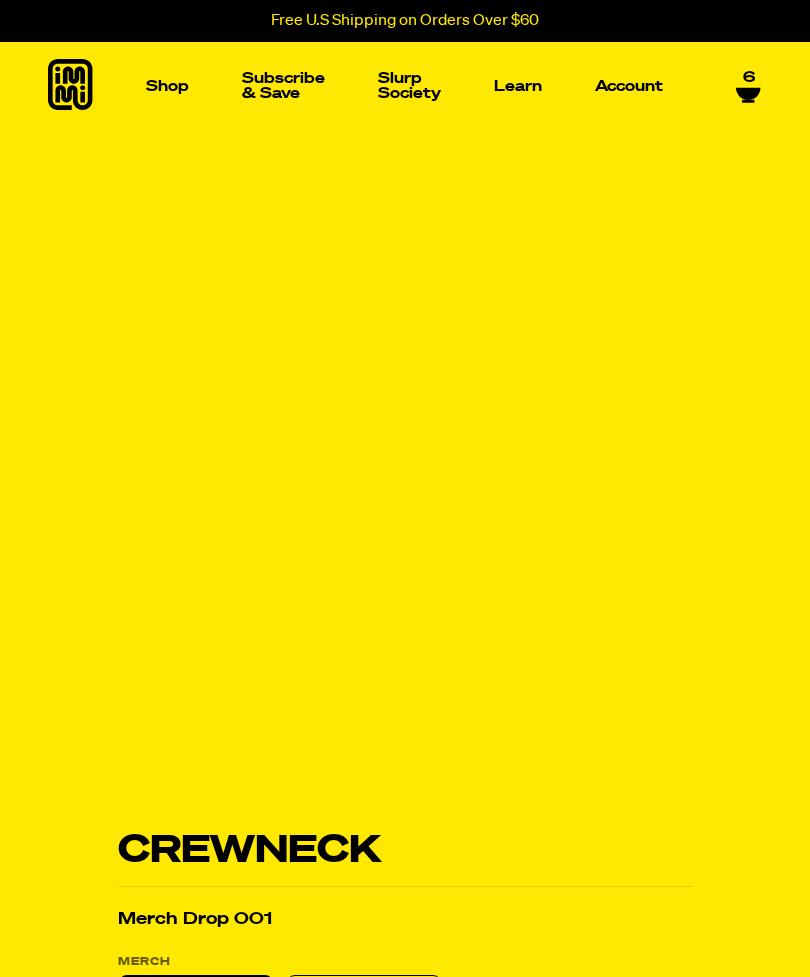 select on "Every 30 Days" 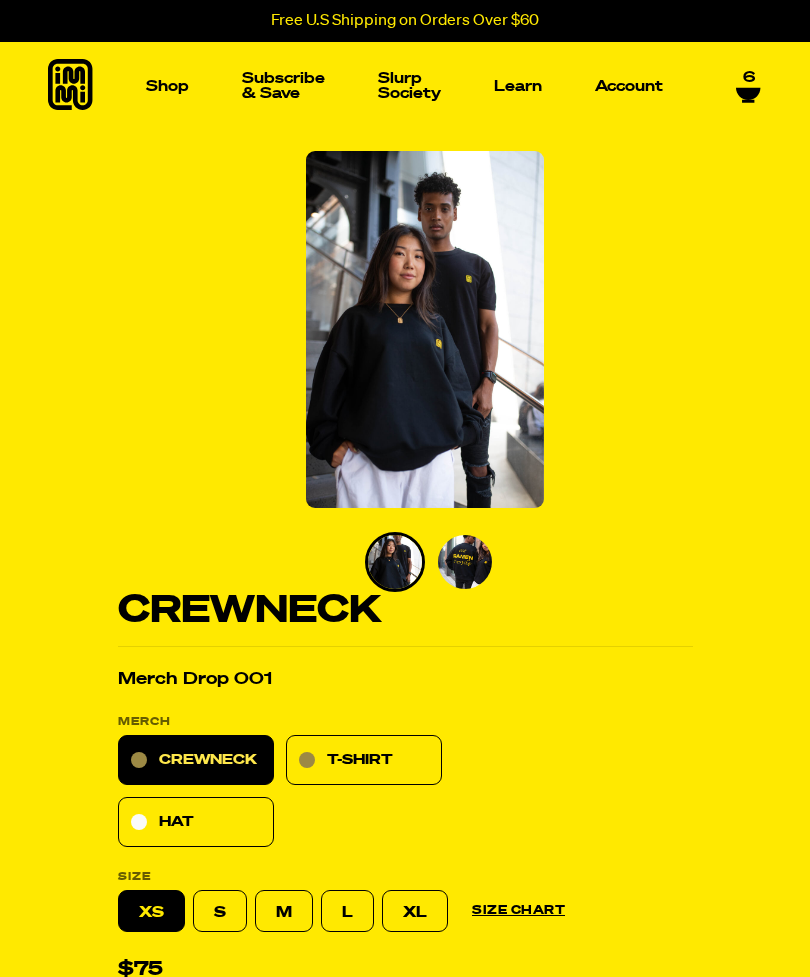 select 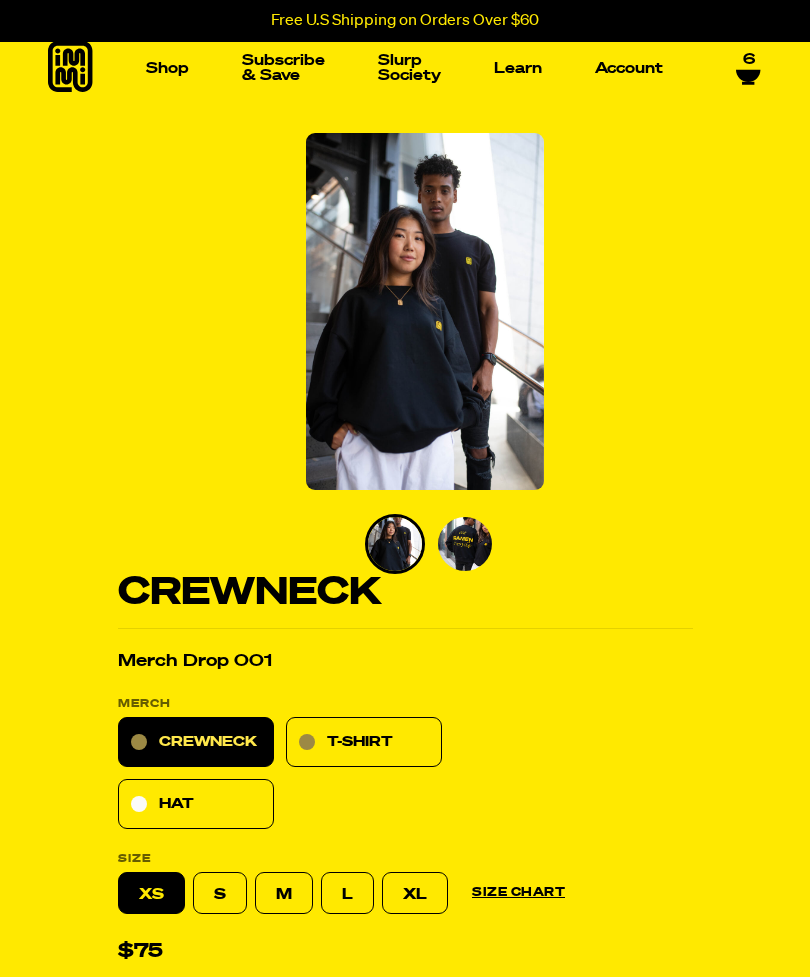 scroll, scrollTop: 0, scrollLeft: 0, axis: both 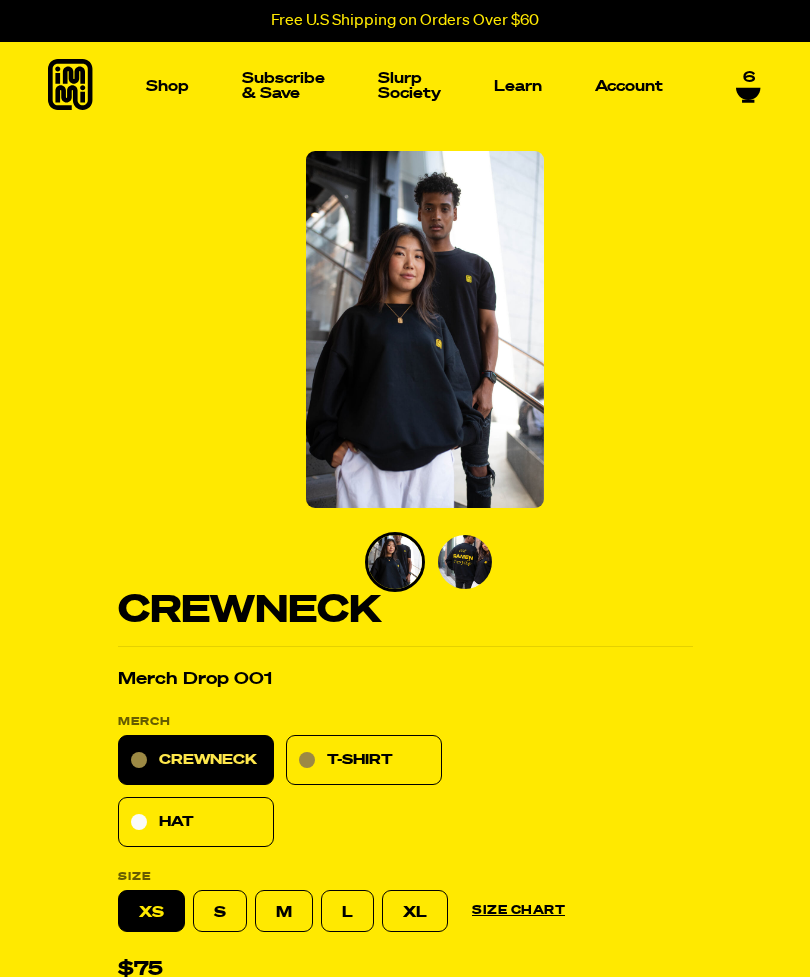 click on "Subscribe & Save" at bounding box center (283, 86) 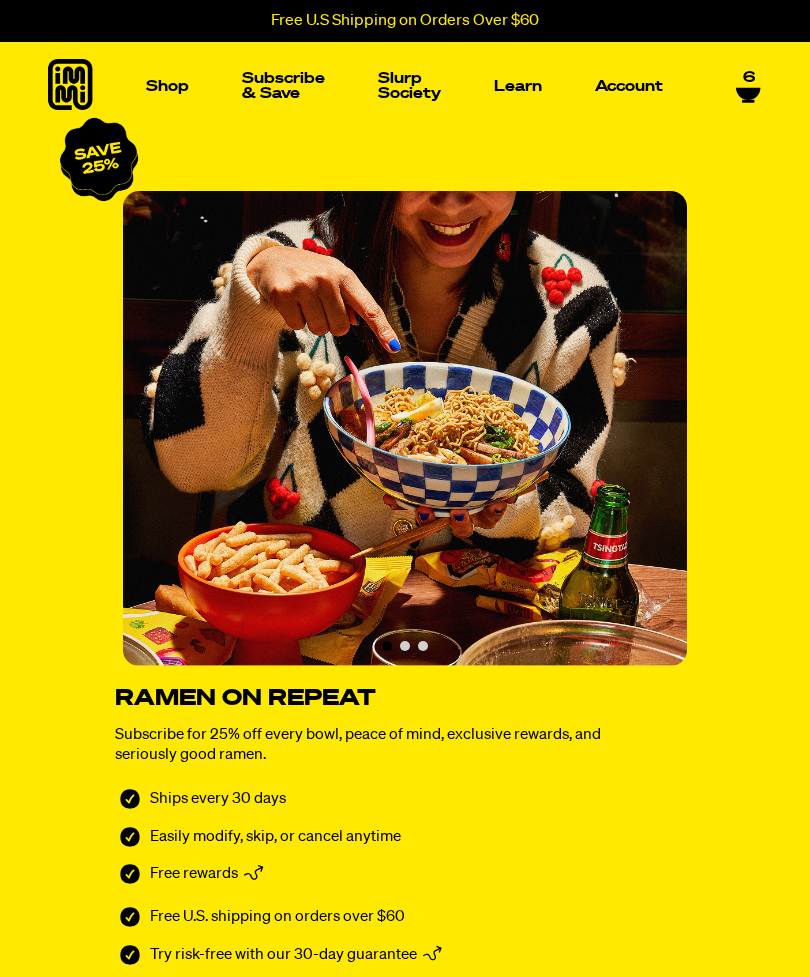 select on "Every 30 Days" 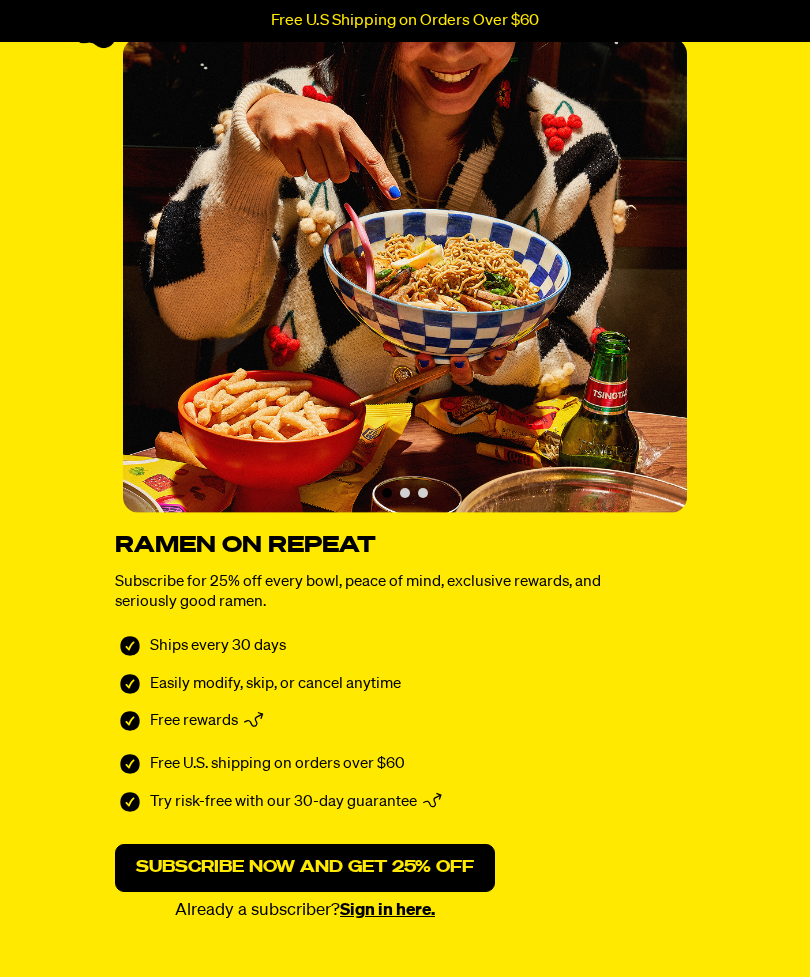 scroll, scrollTop: 0, scrollLeft: 0, axis: both 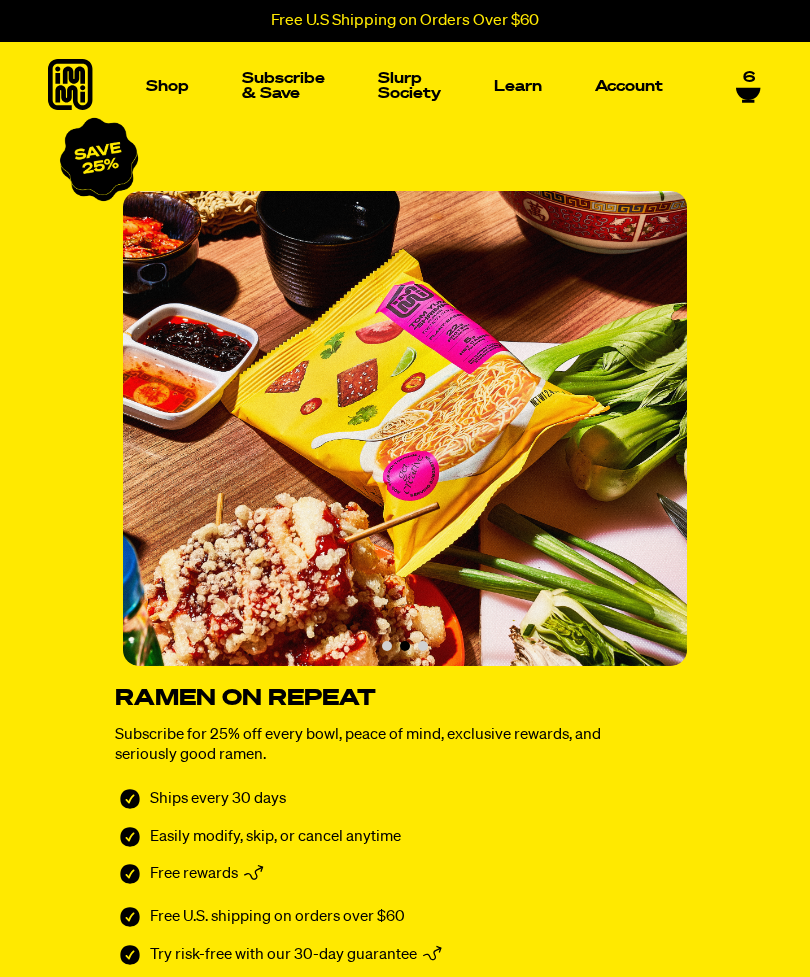 click at bounding box center [105, 235] 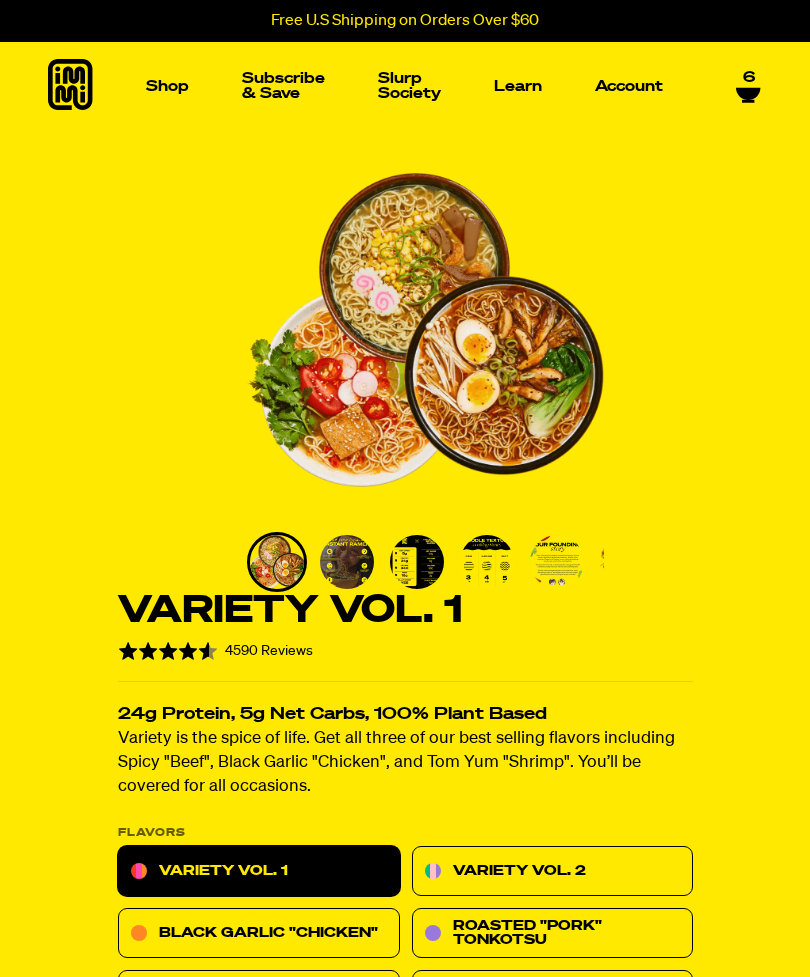 select on "Every 30 Days" 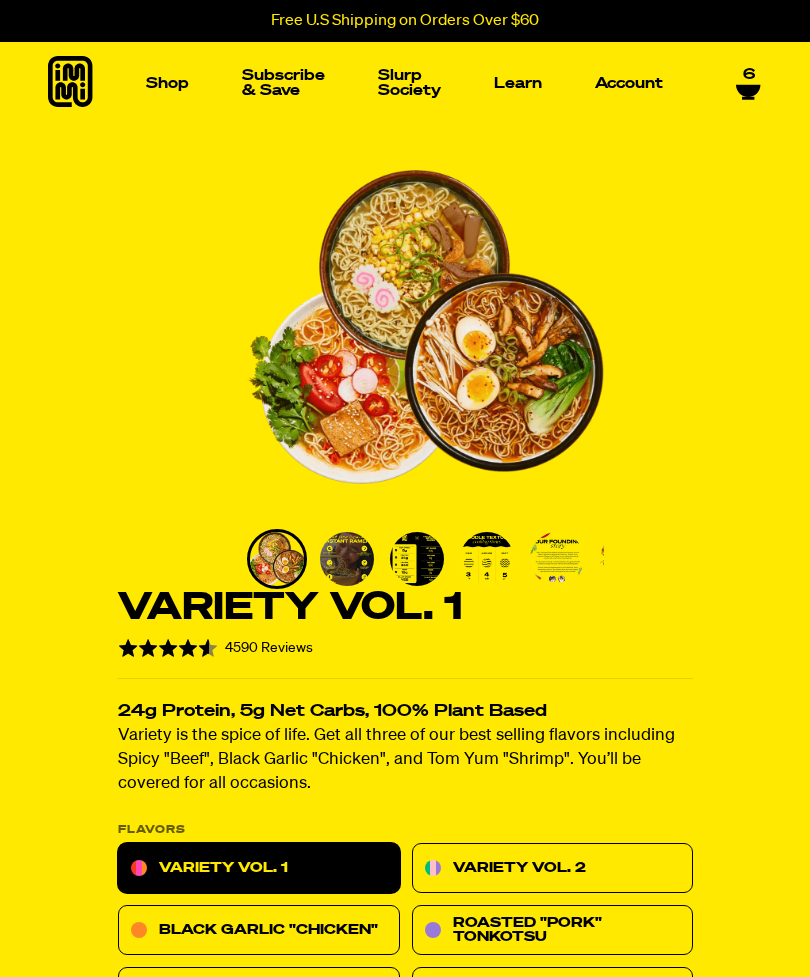 scroll, scrollTop: 0, scrollLeft: 0, axis: both 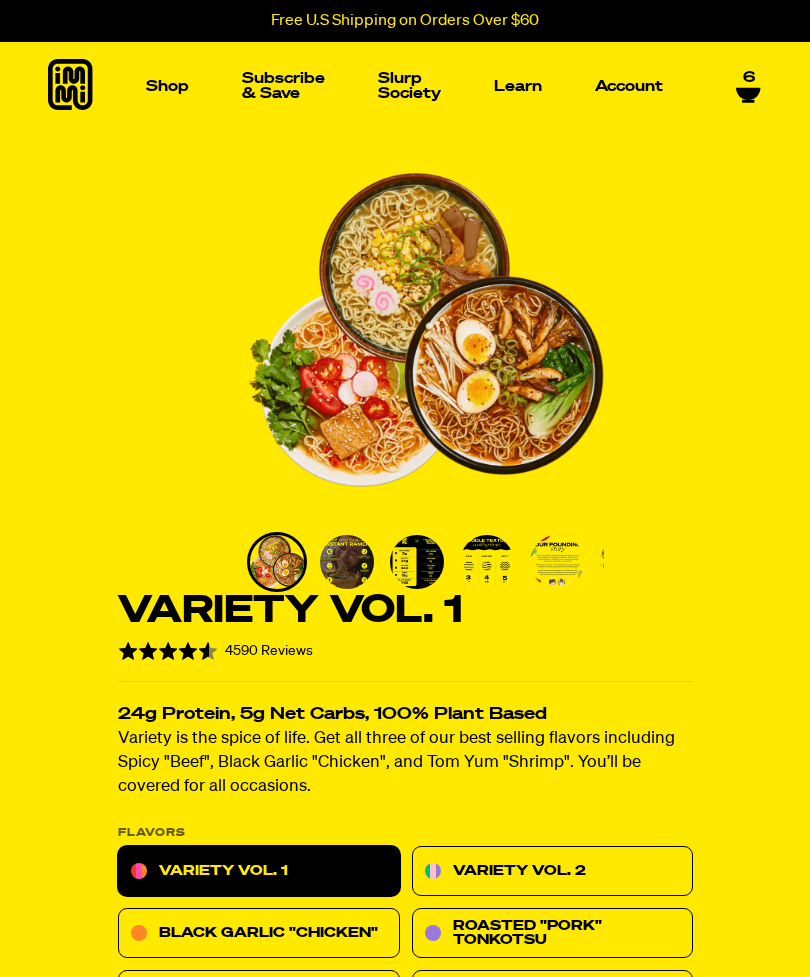 click on "Account" at bounding box center [629, 86] 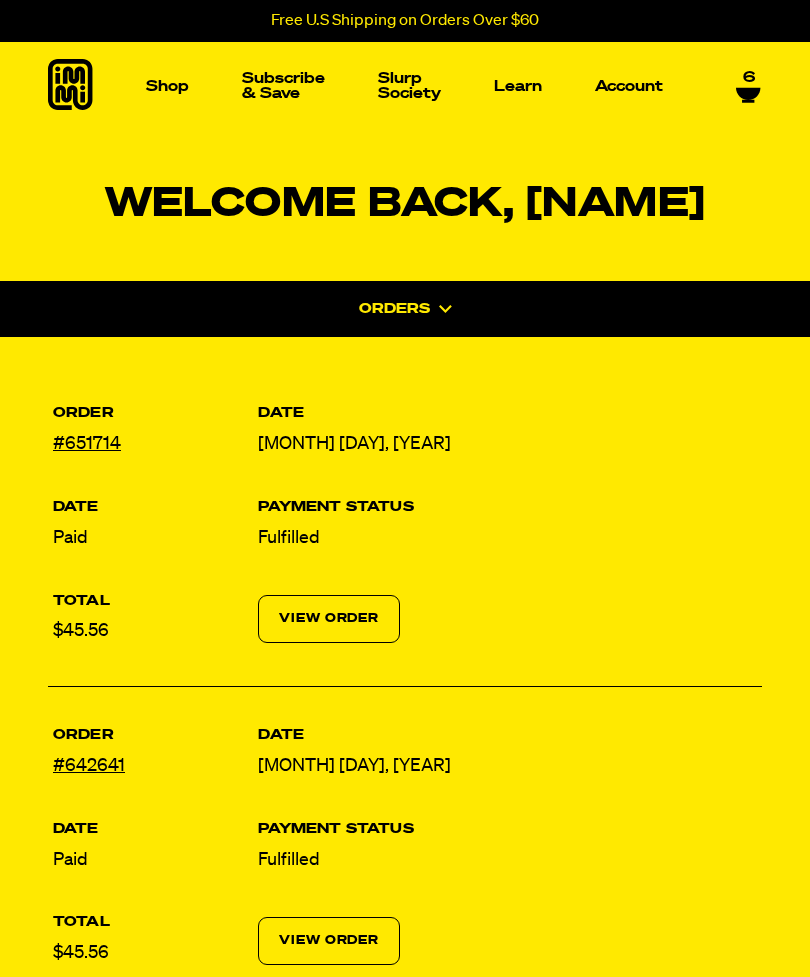select on "Every 30 Days" 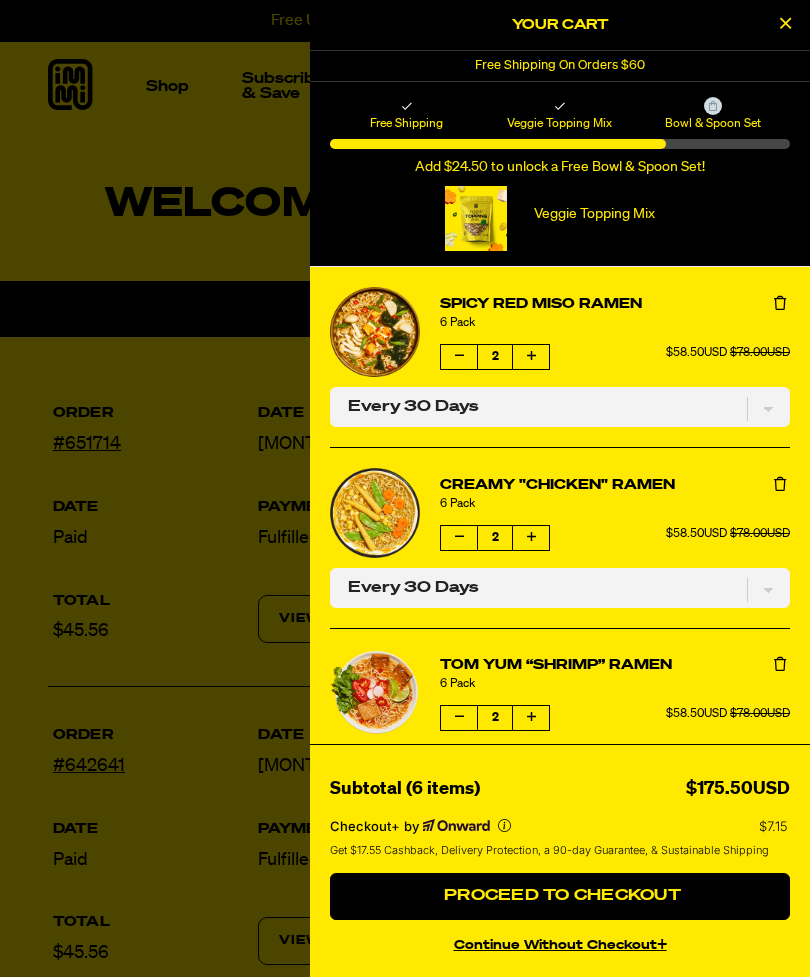 click at bounding box center (459, 717) 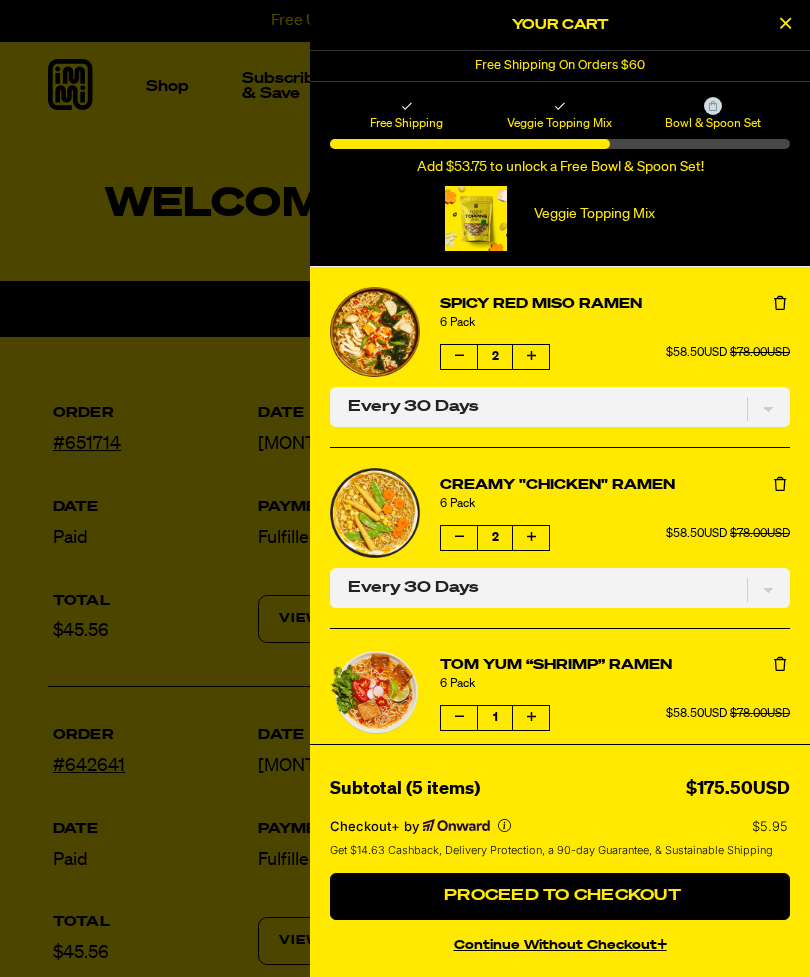 click at bounding box center [531, 717] 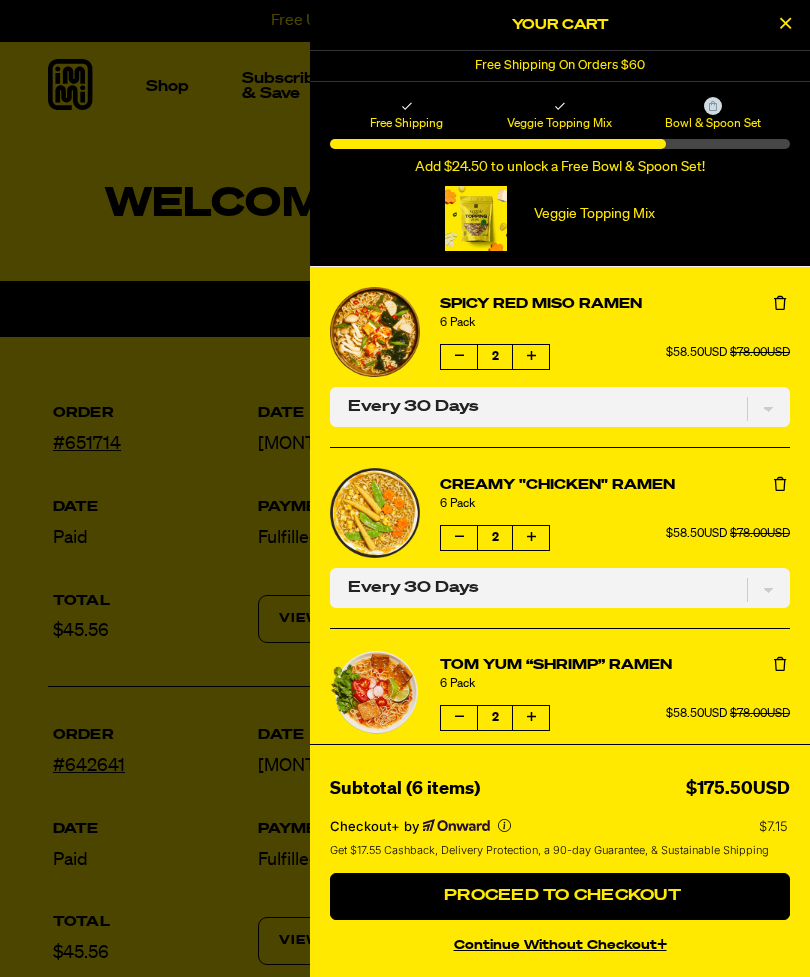 click on "Proceed to Checkout" at bounding box center (560, 896) 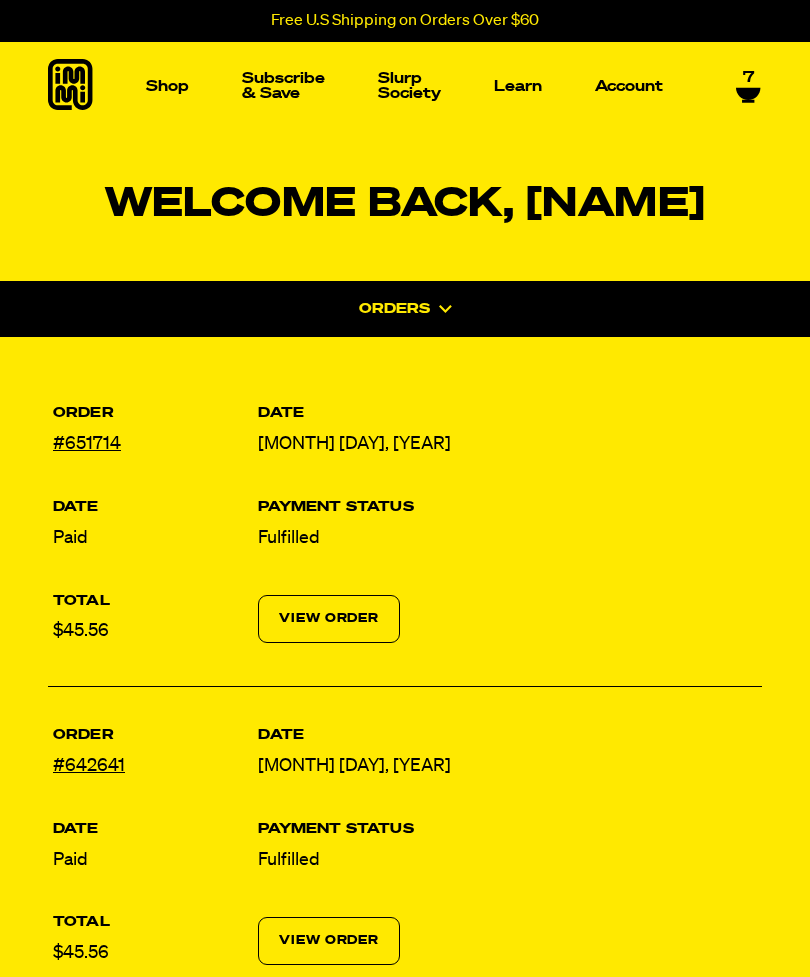 select on "Every 30 Days" 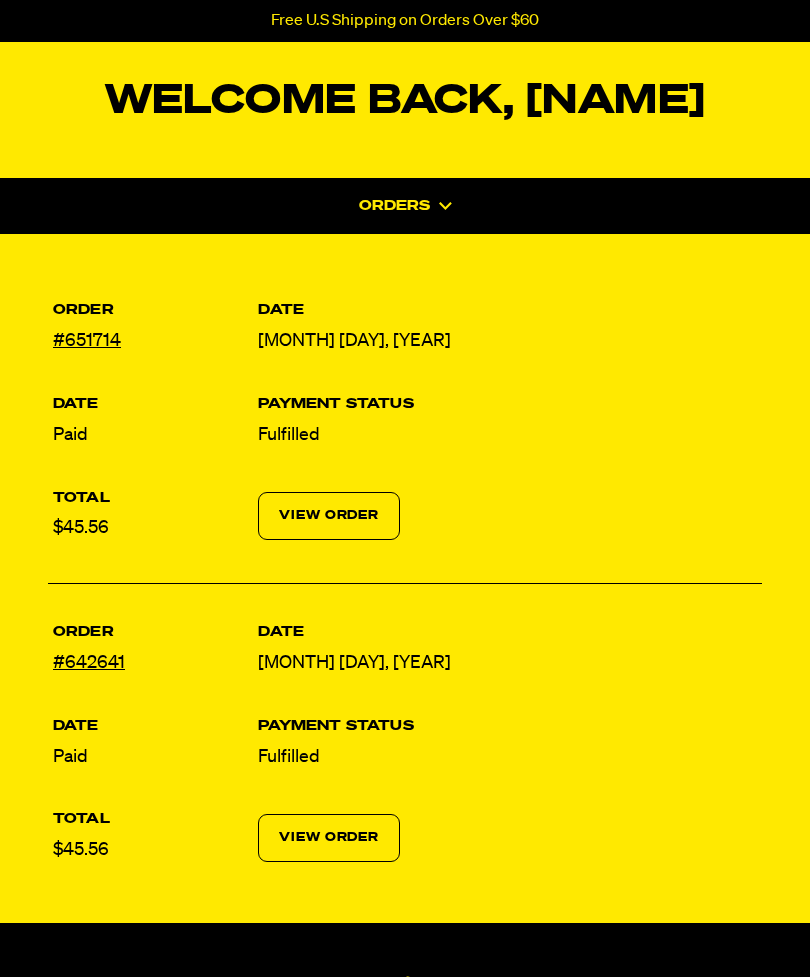 scroll, scrollTop: 0, scrollLeft: 0, axis: both 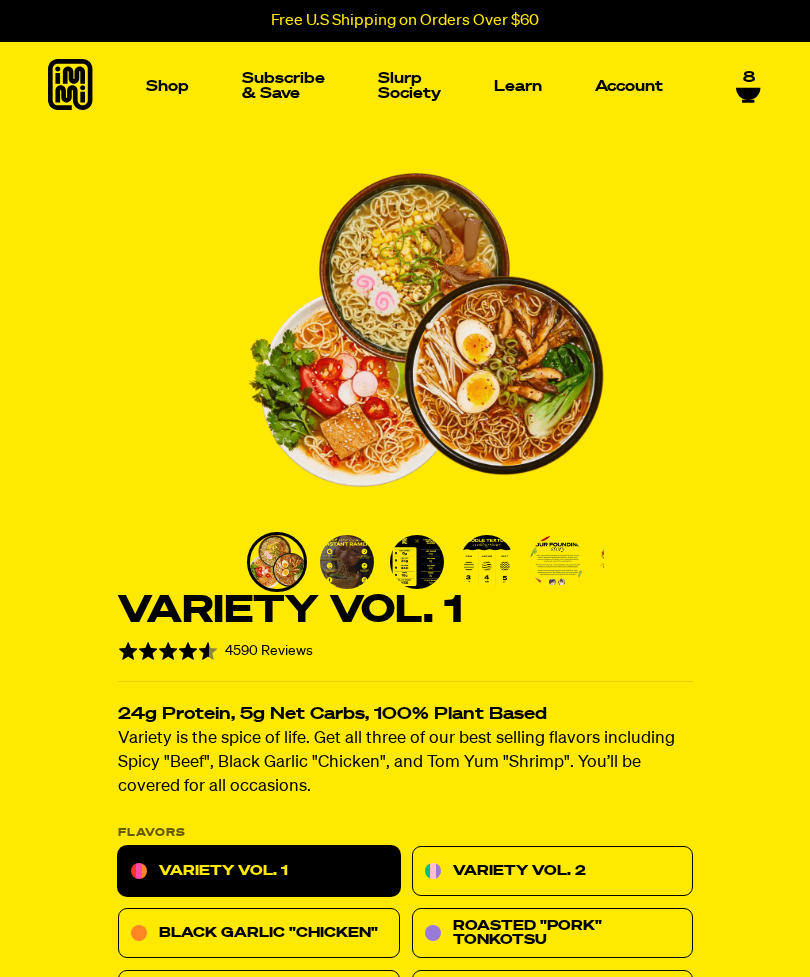 select 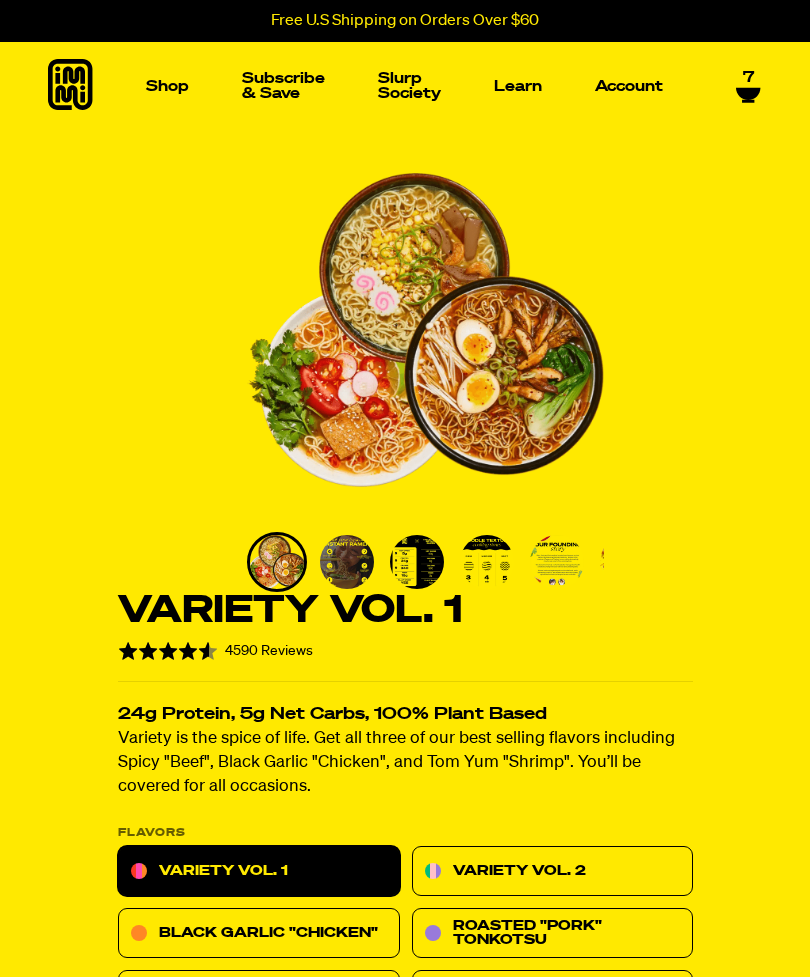 scroll, scrollTop: 0, scrollLeft: 0, axis: both 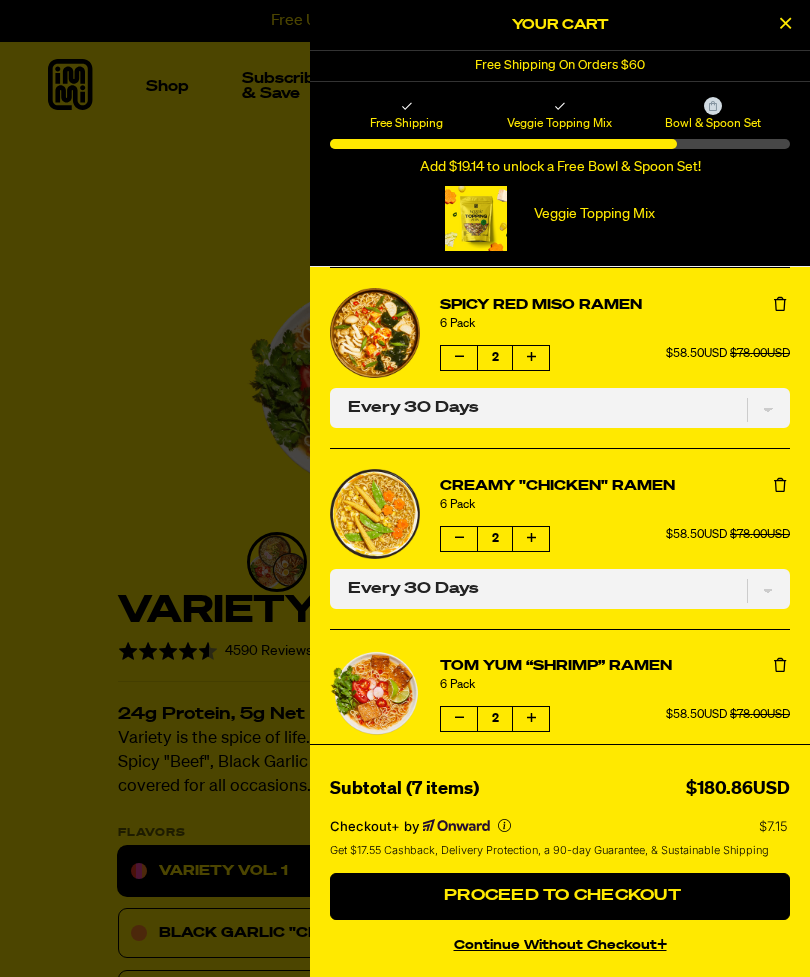click on "continue without Checkout+" at bounding box center [560, 942] 